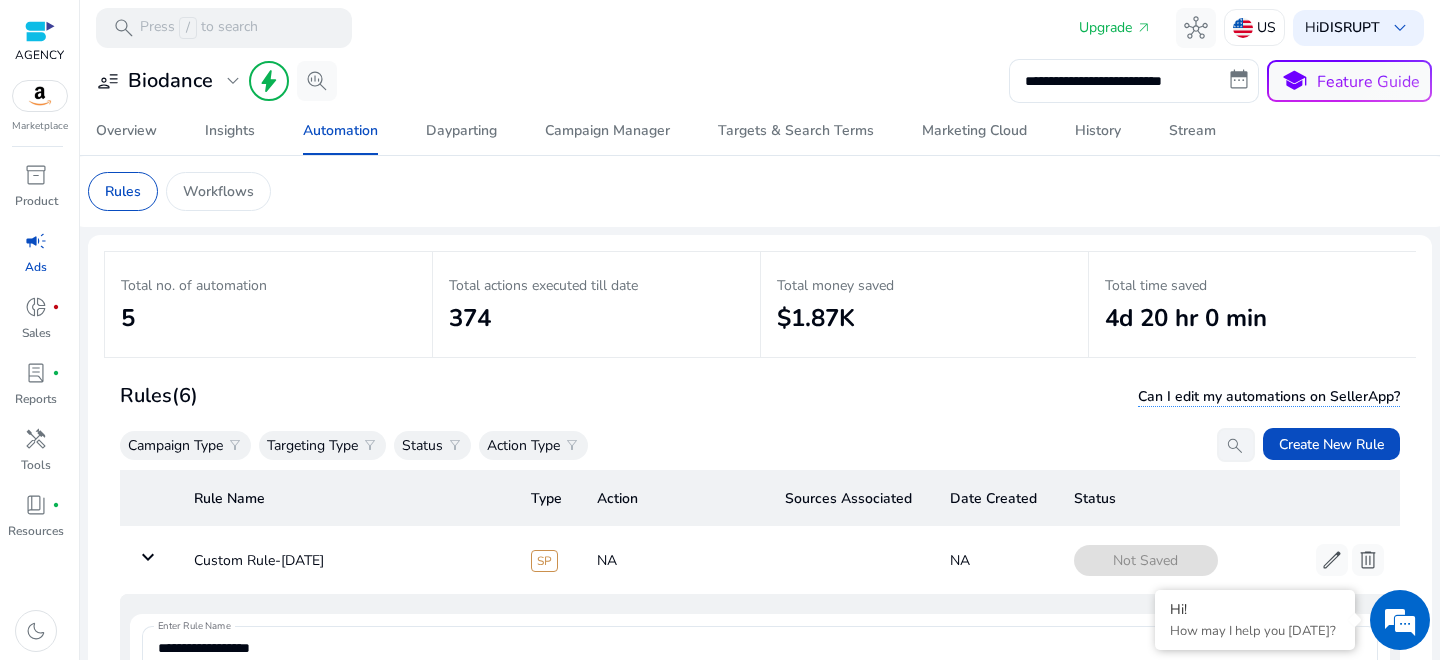 scroll, scrollTop: 0, scrollLeft: 0, axis: both 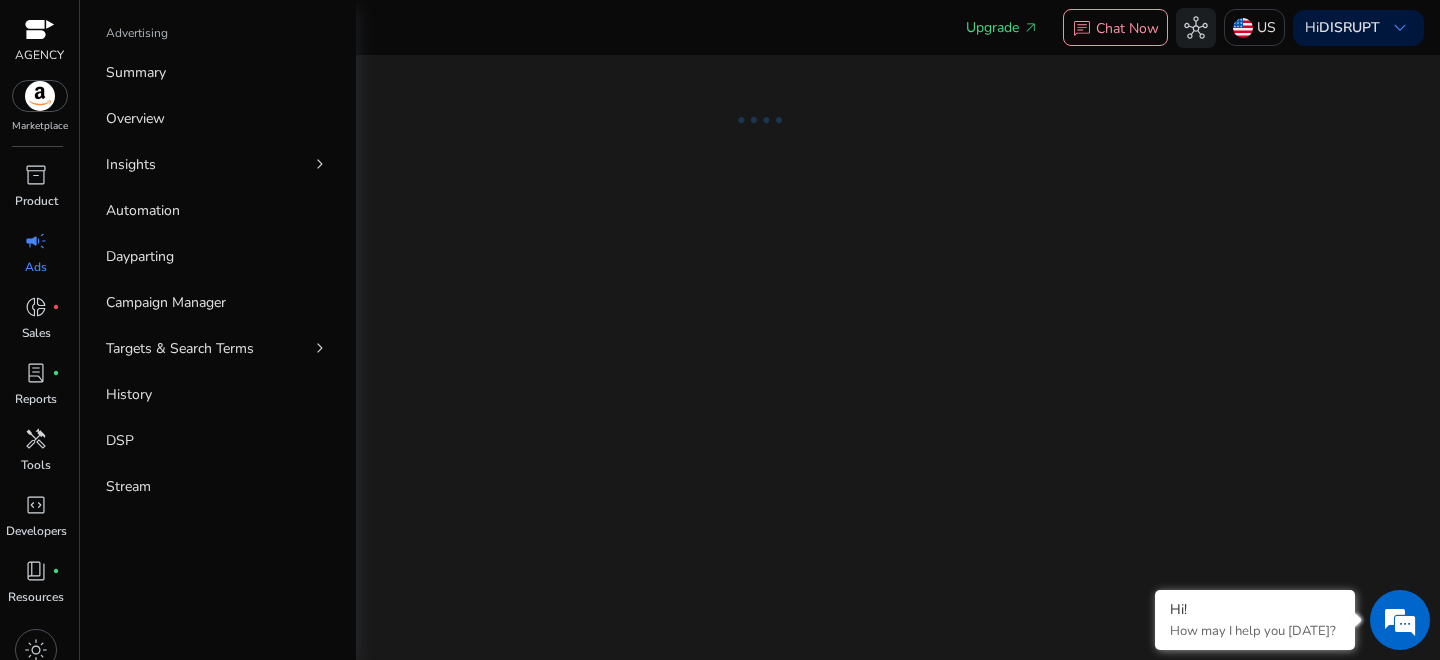 click on "campaign" at bounding box center (36, 241) 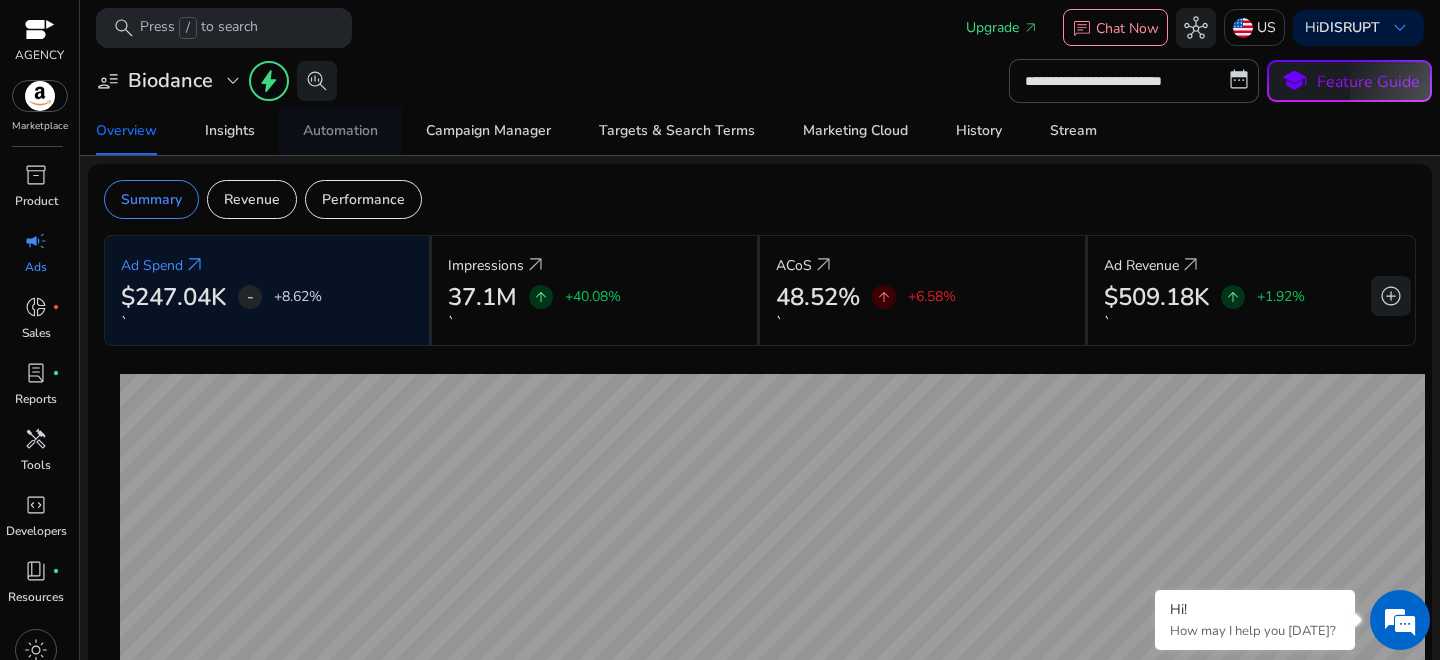 click on "Automation" at bounding box center (340, 131) 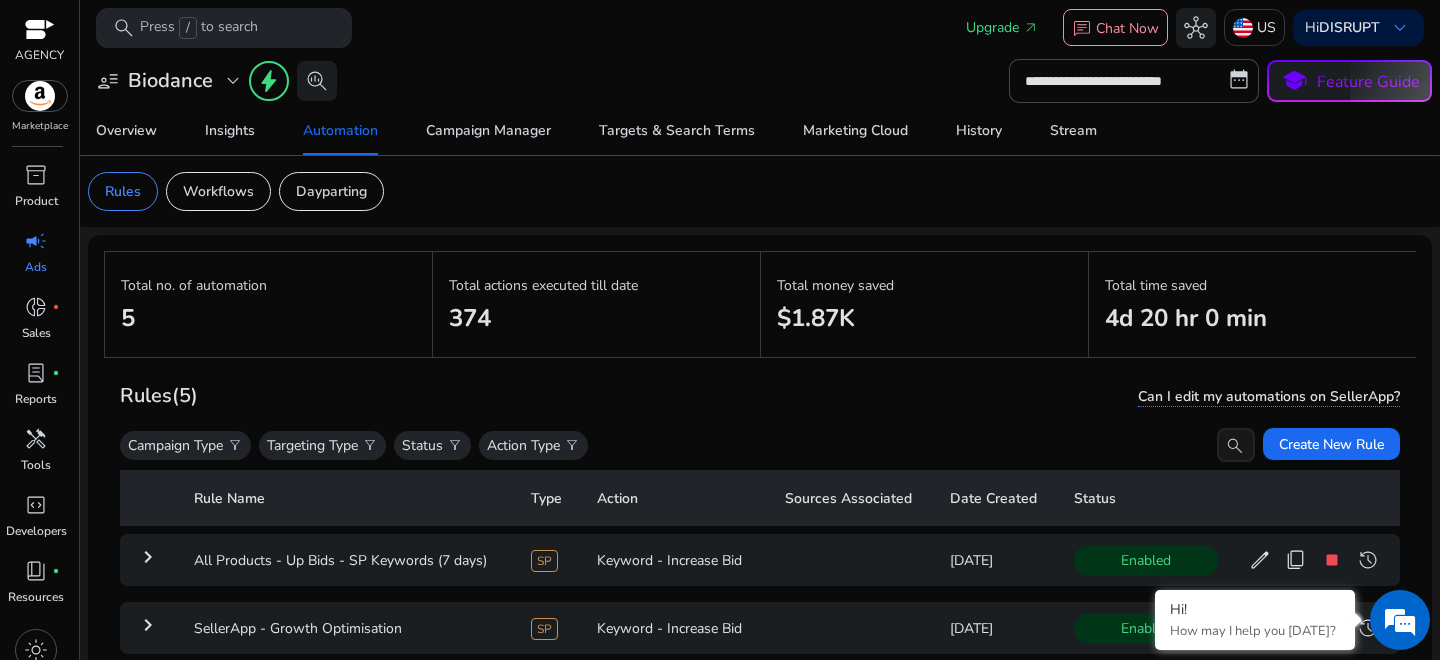 scroll, scrollTop: 146, scrollLeft: 0, axis: vertical 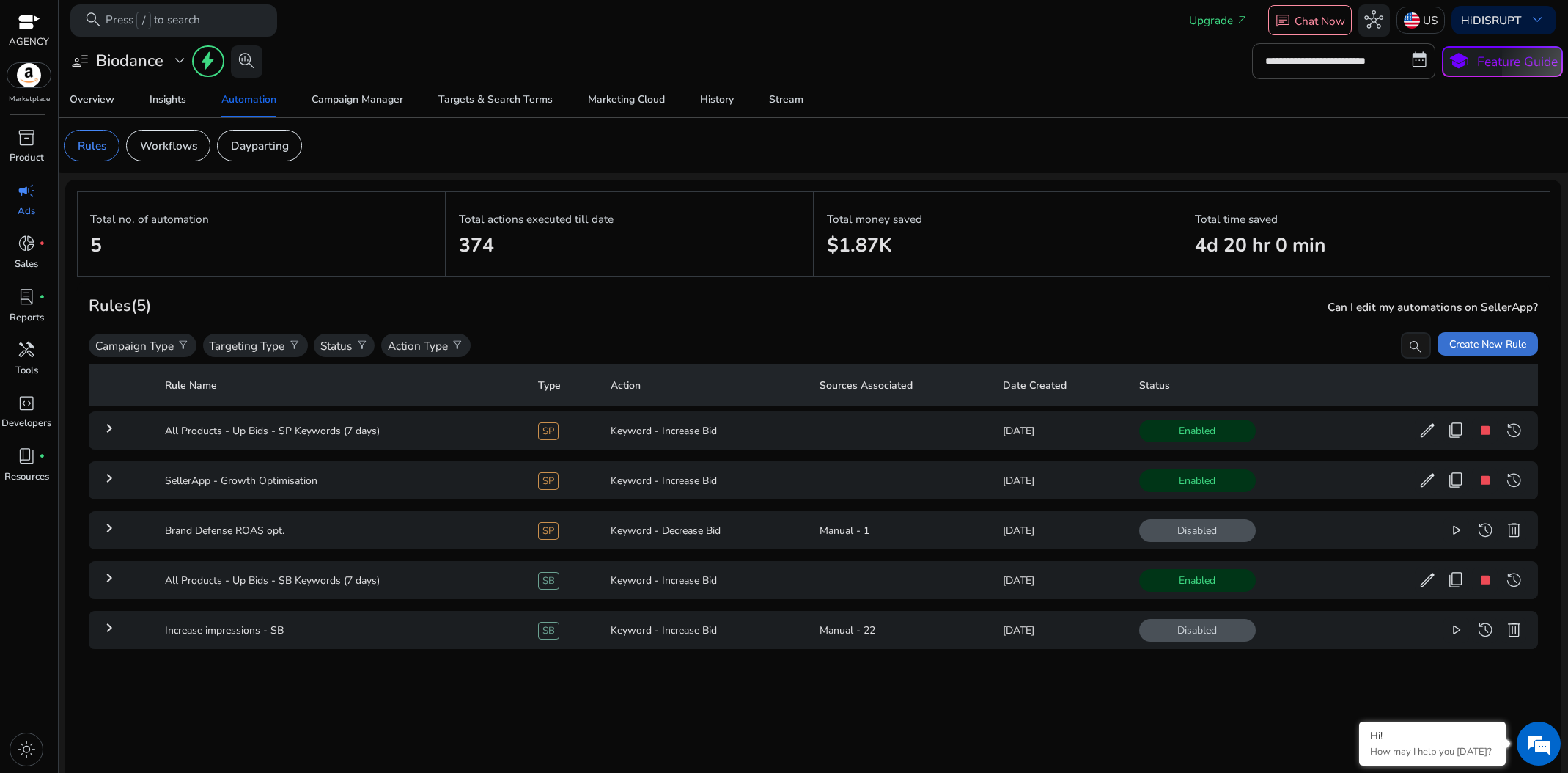 click on "Create New Rule" 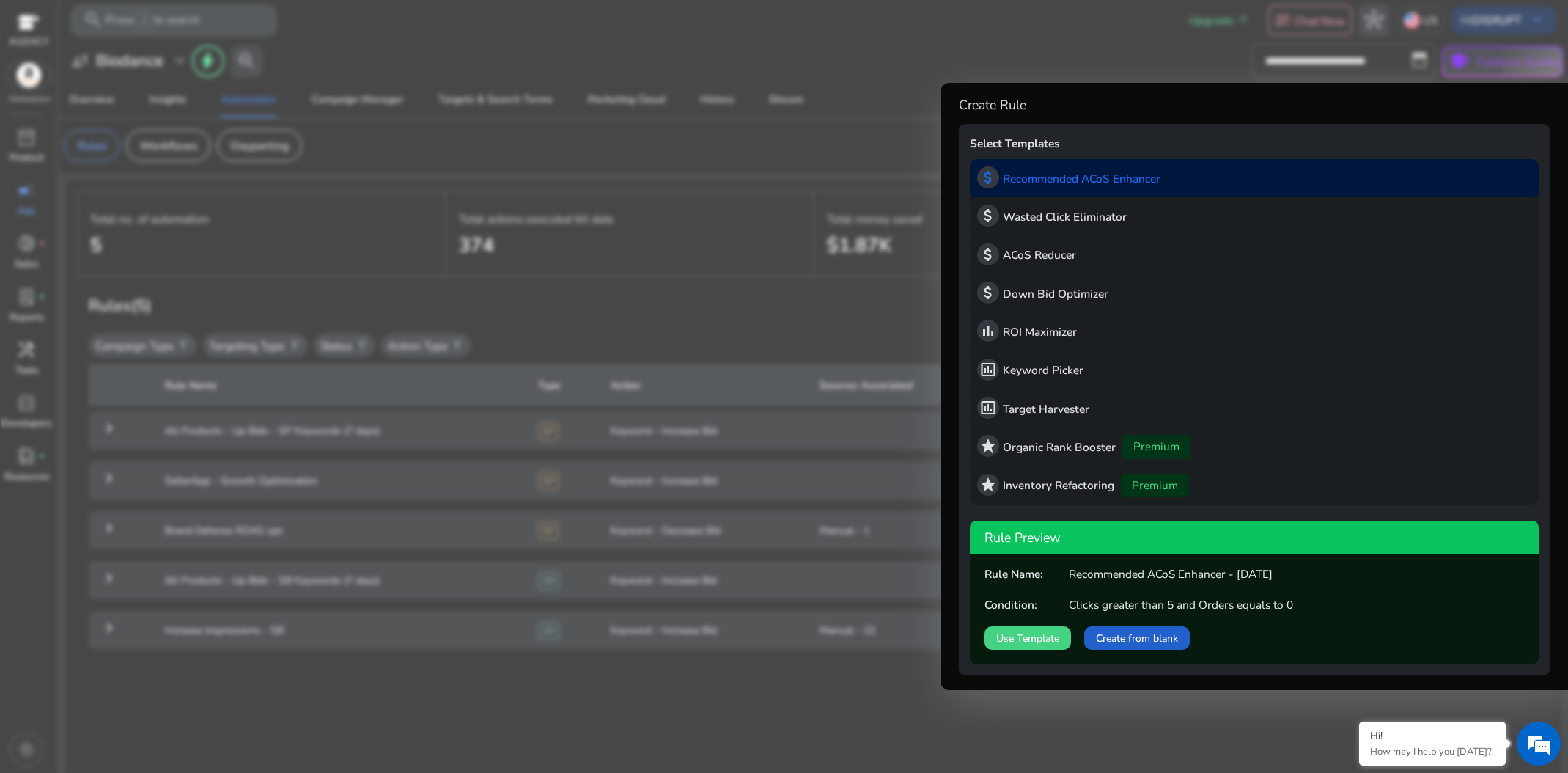 click on "Create from blank" at bounding box center [1137, 638] 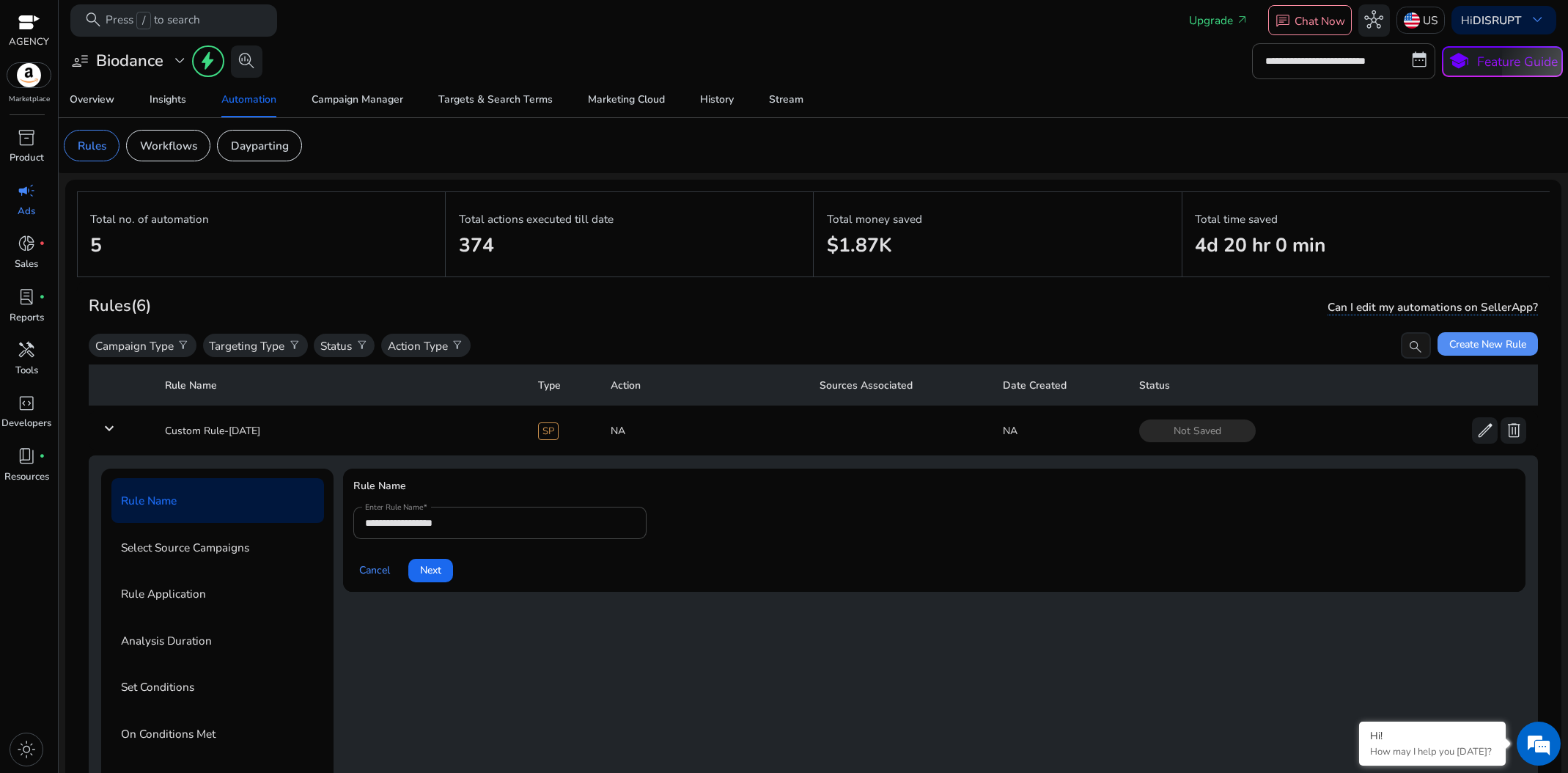 scroll, scrollTop: 37, scrollLeft: 0, axis: vertical 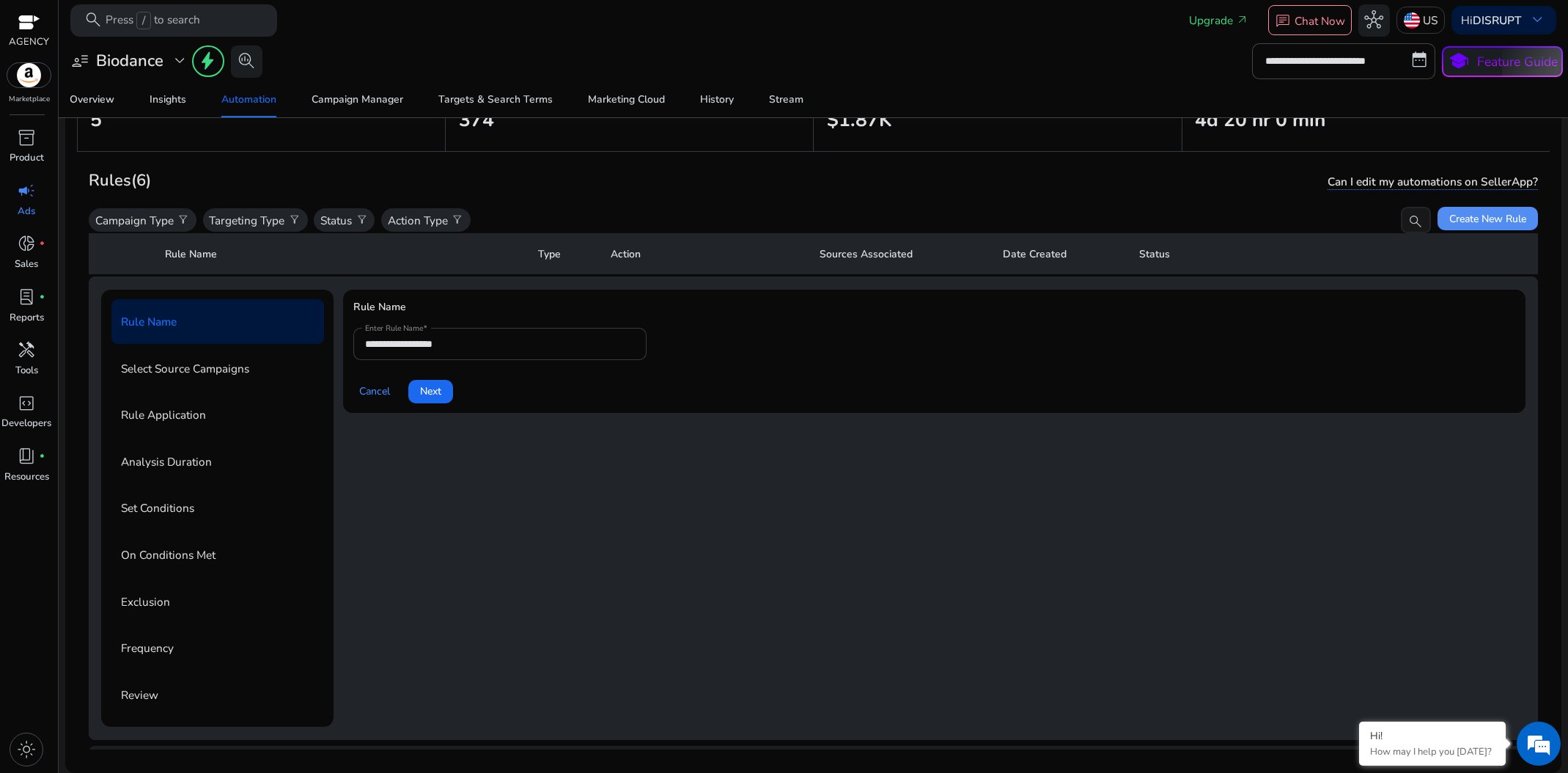 click on "**********" at bounding box center (500, 344) 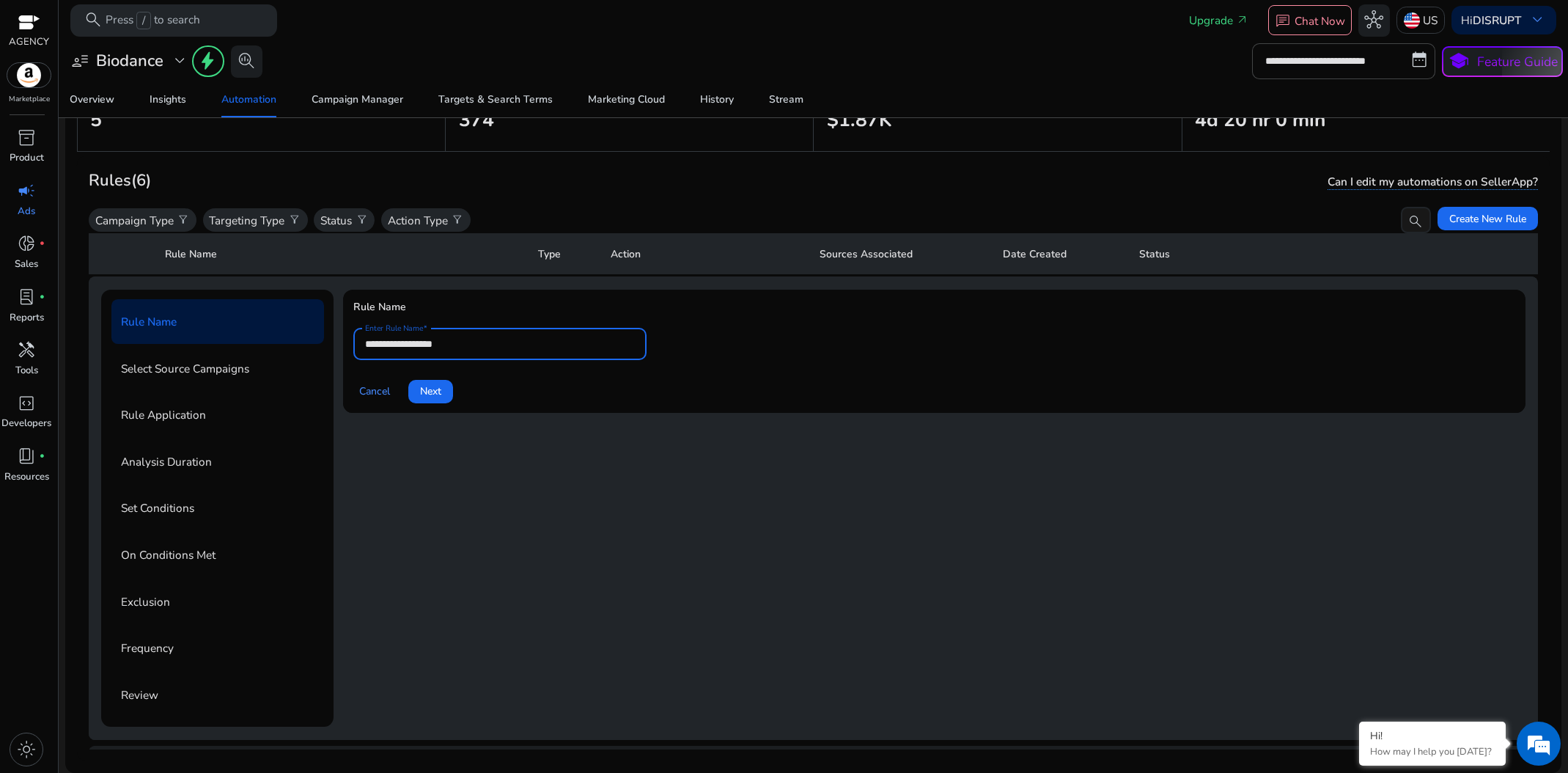 click on "**********" at bounding box center (500, 344) 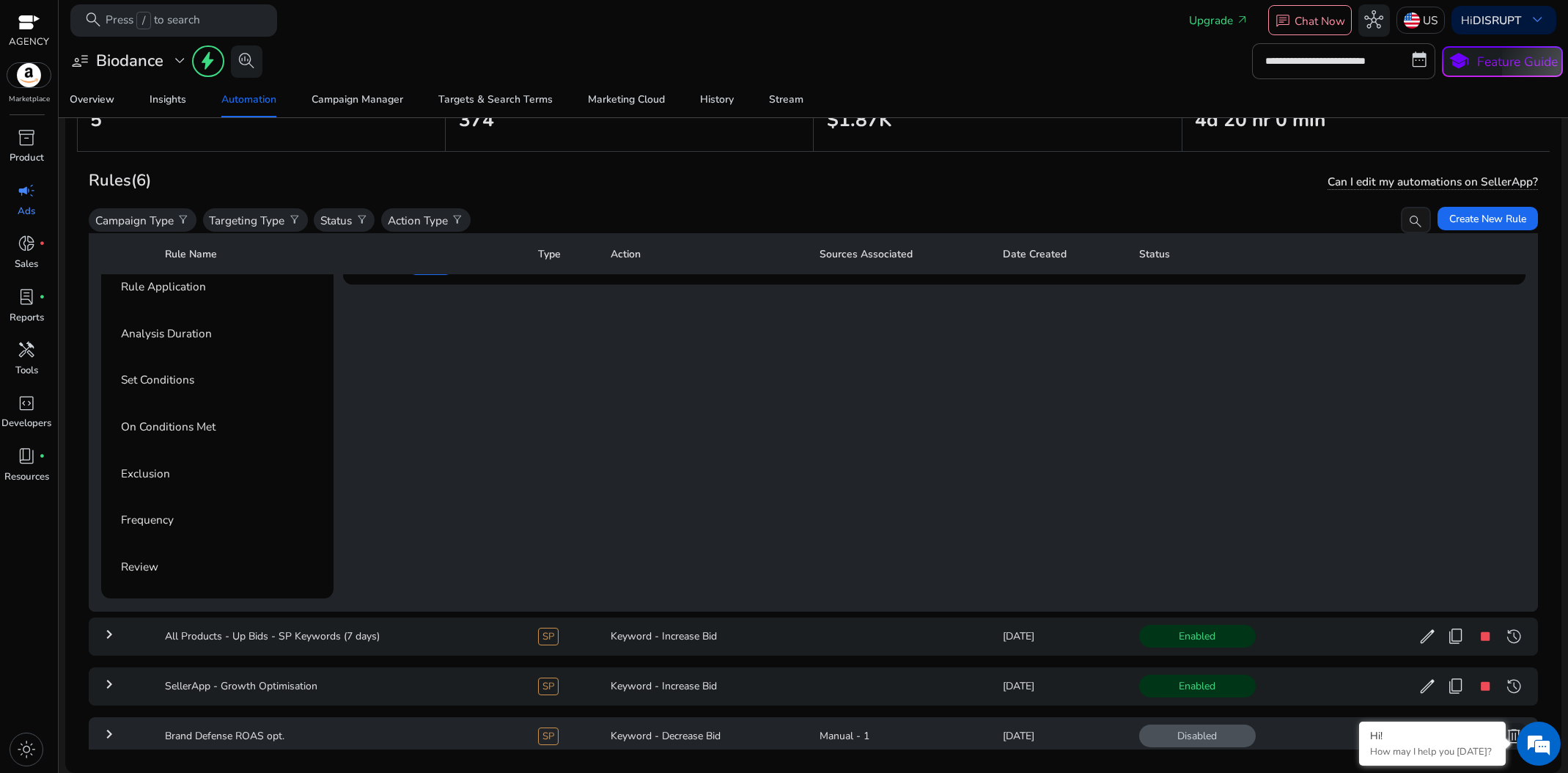 scroll, scrollTop: 334, scrollLeft: 0, axis: vertical 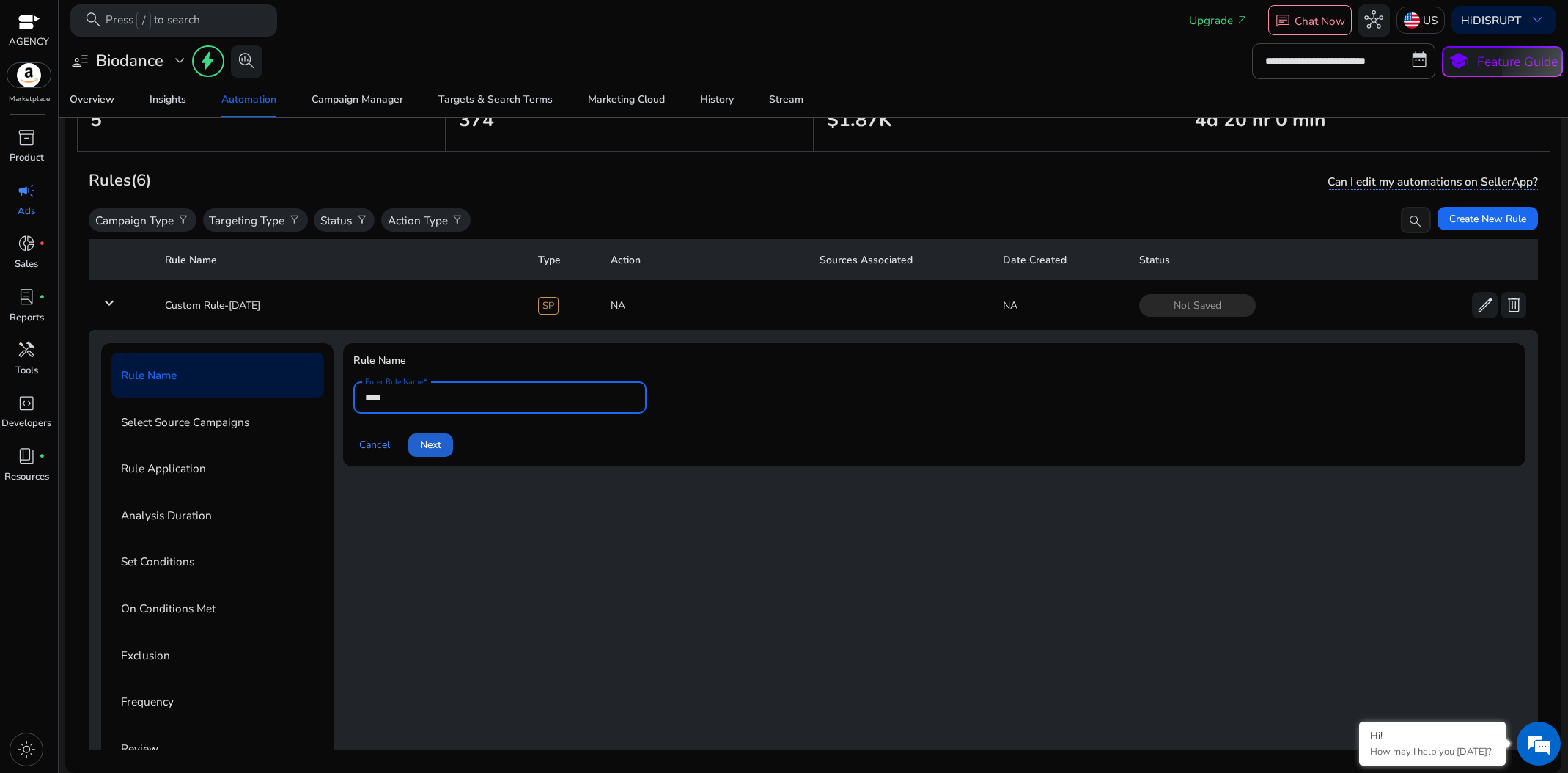 type on "****" 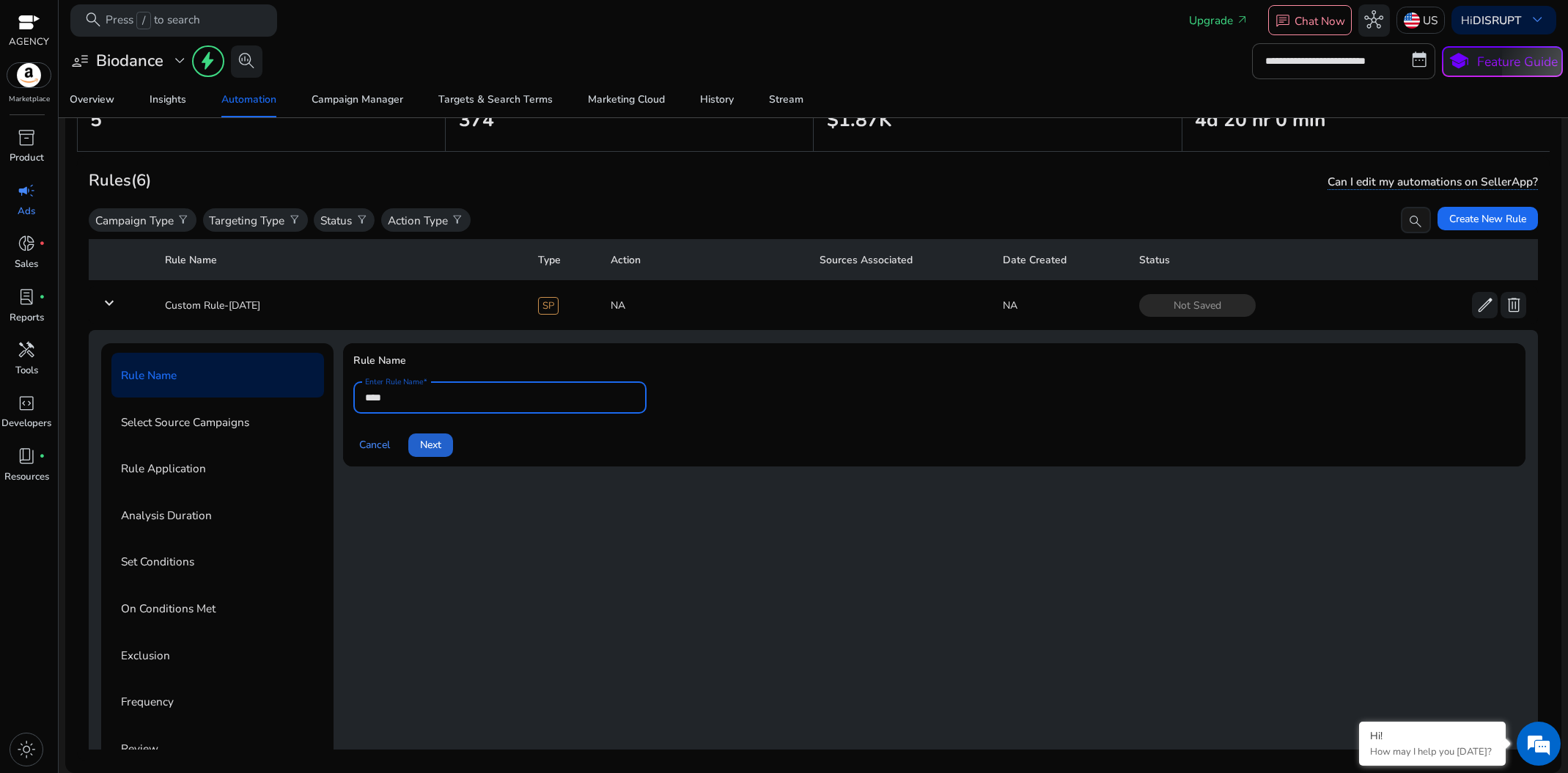 click on "Next" 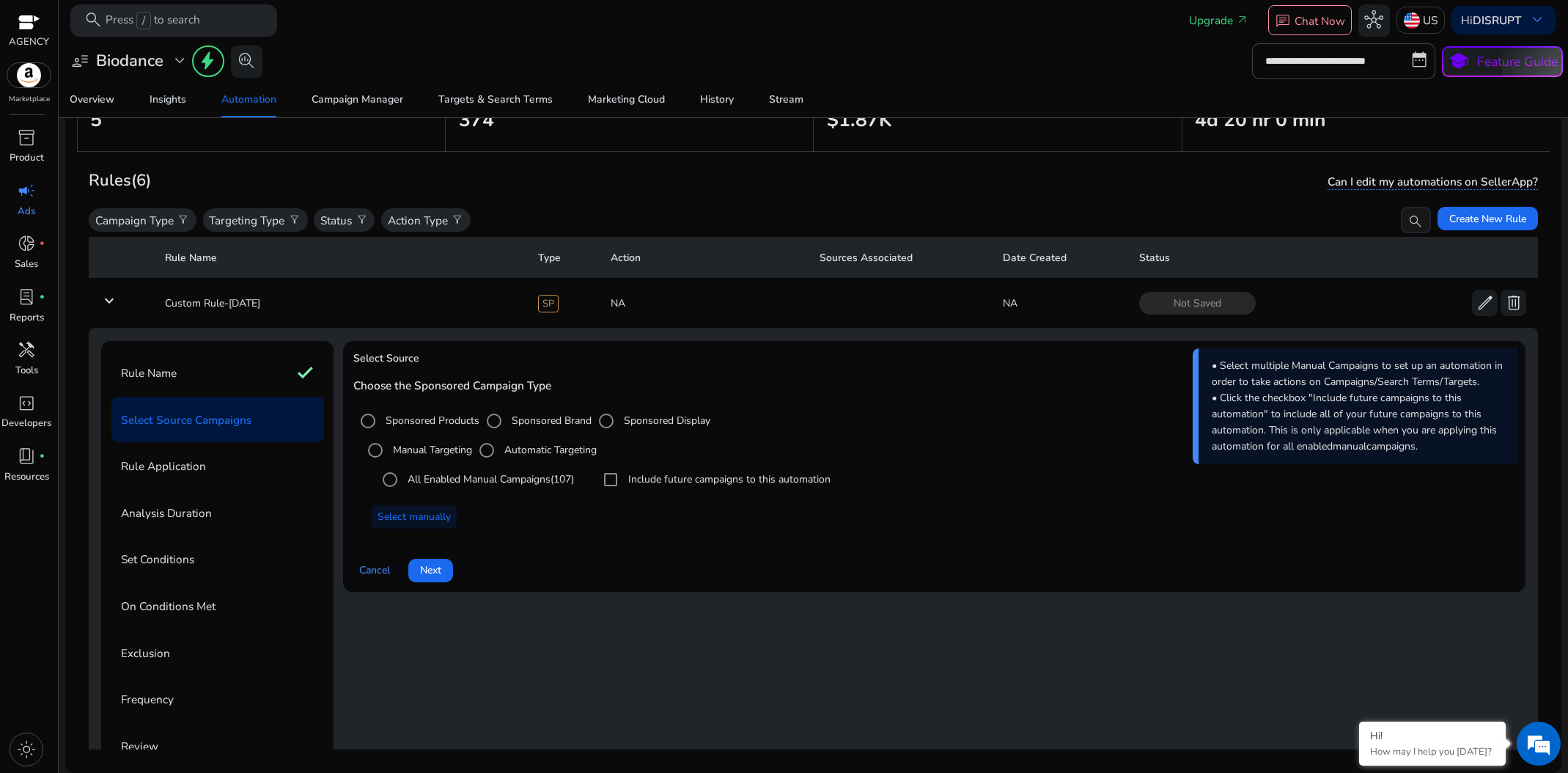 scroll, scrollTop: 3, scrollLeft: 0, axis: vertical 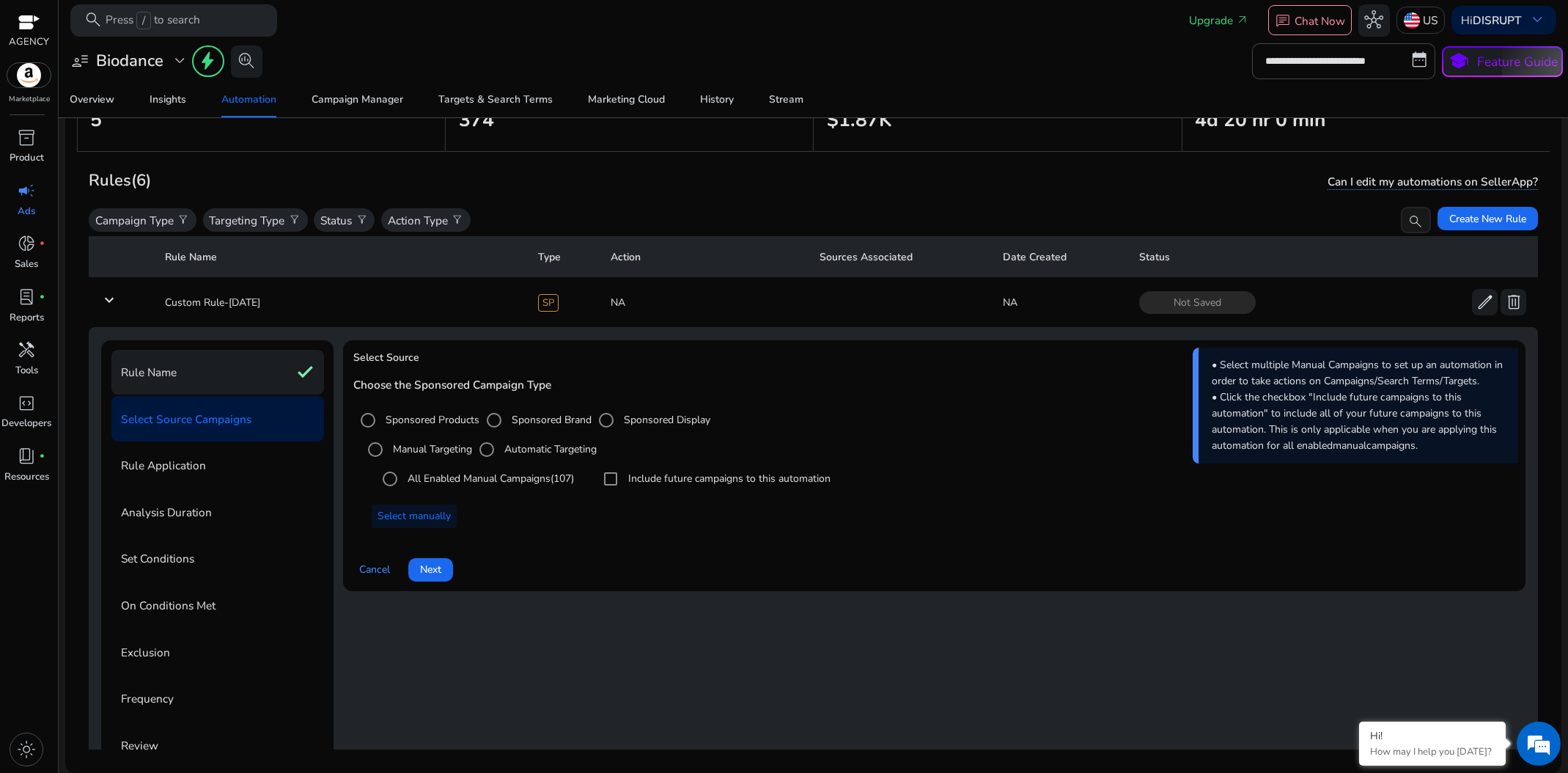 click on "Rule Name check" 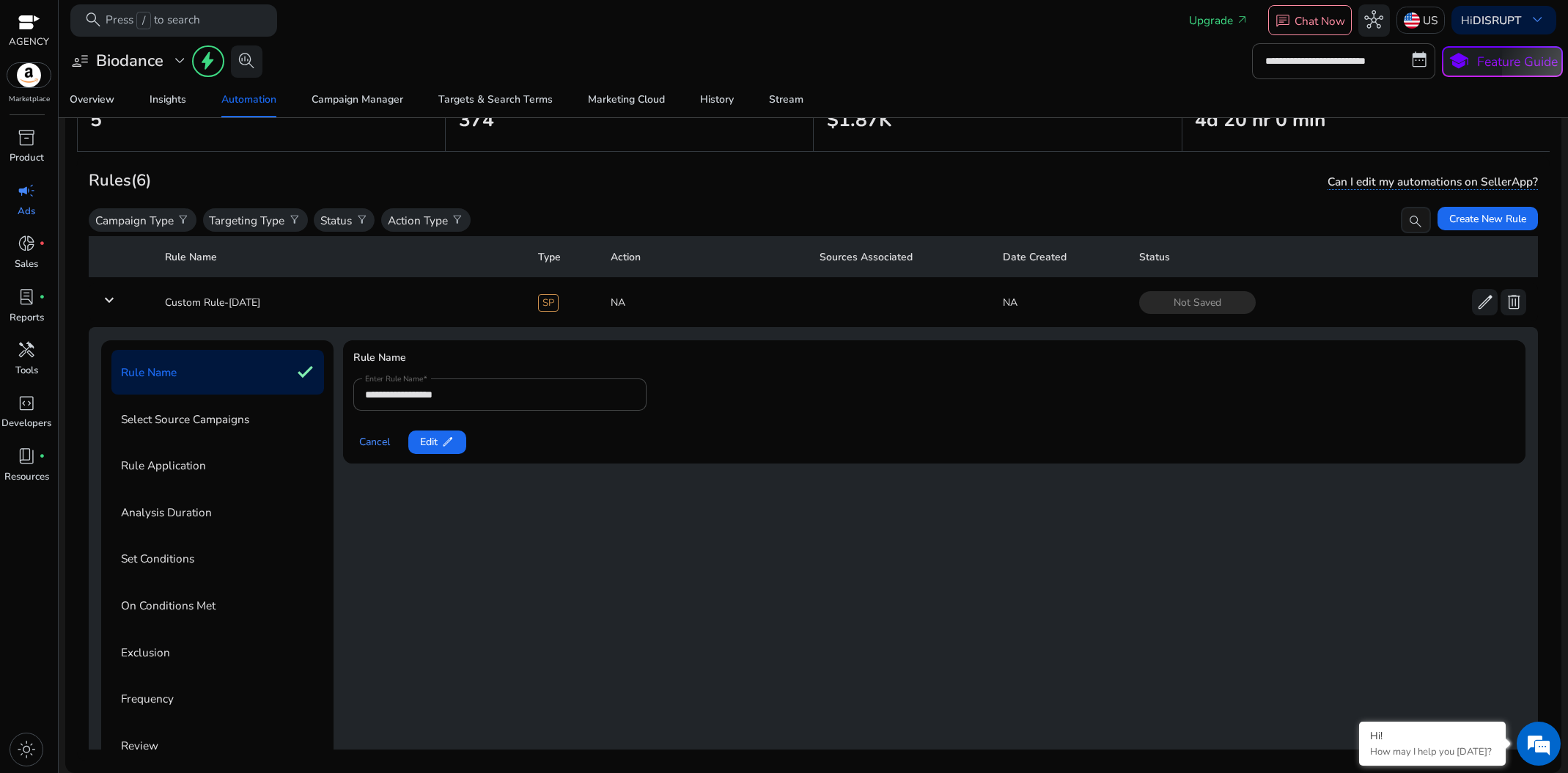 click on "Select Source Campaigns" 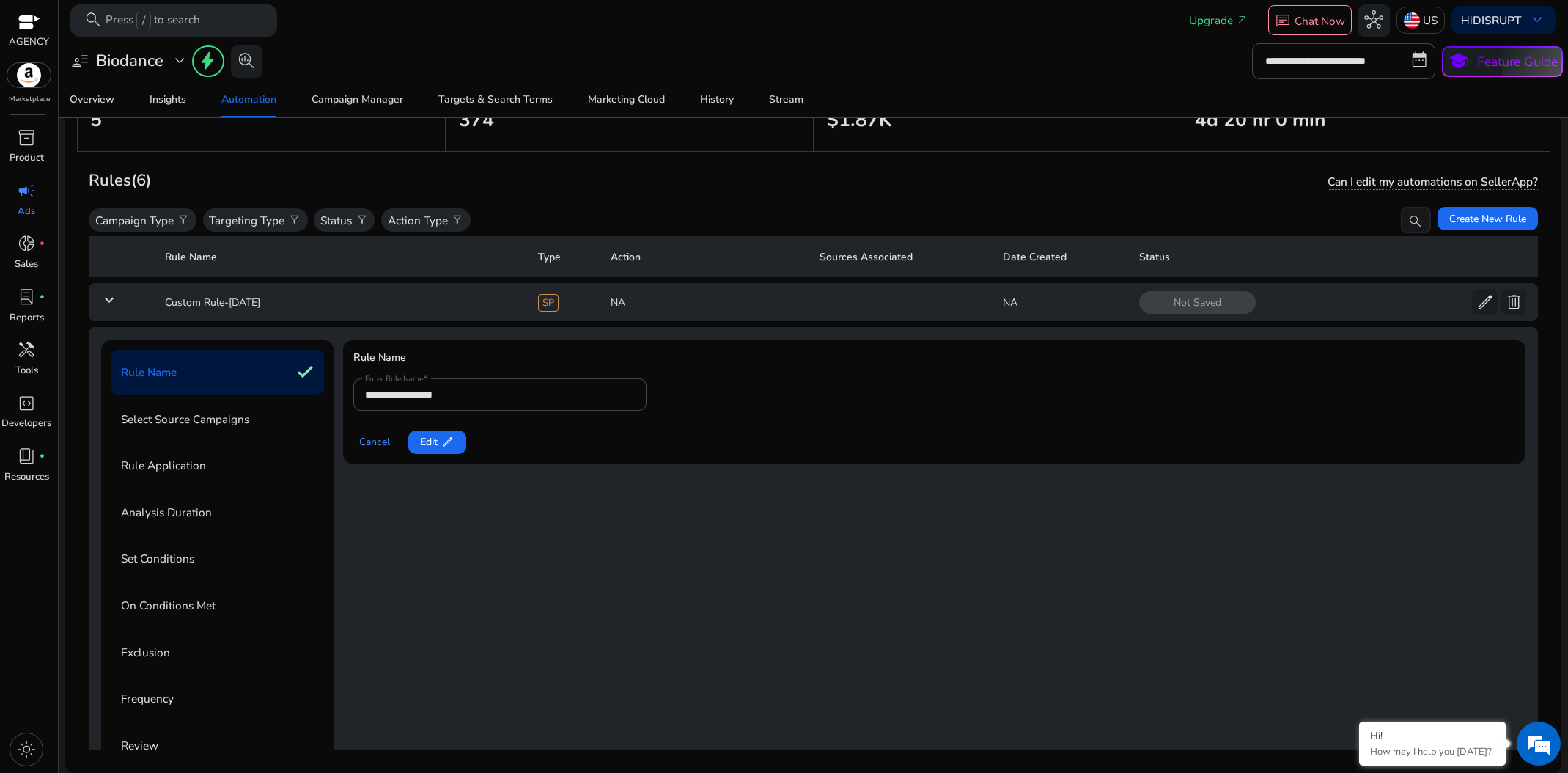 click on "keyboard_arrow_down" at bounding box center (109, 300) 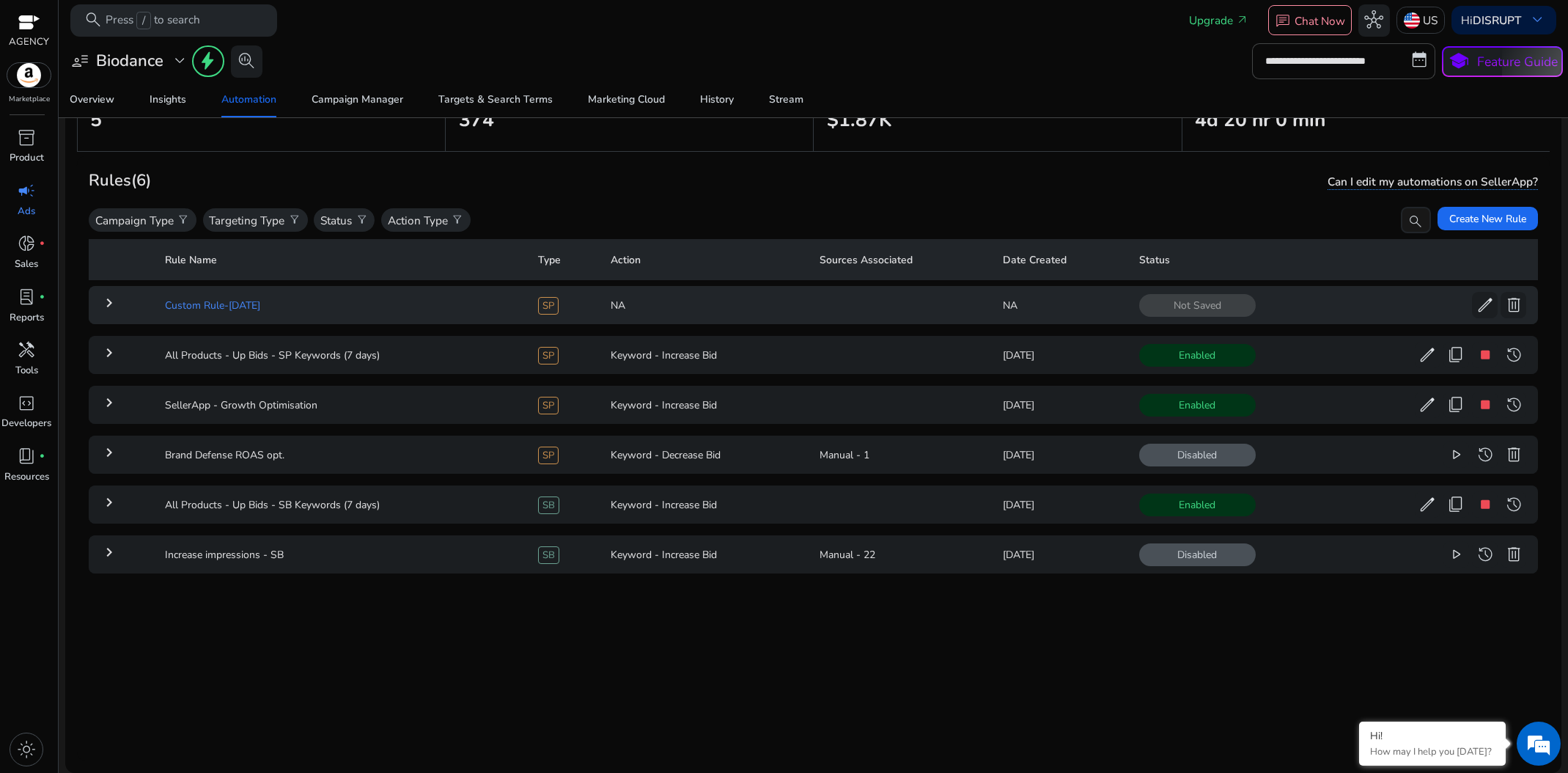 scroll, scrollTop: 0, scrollLeft: 0, axis: both 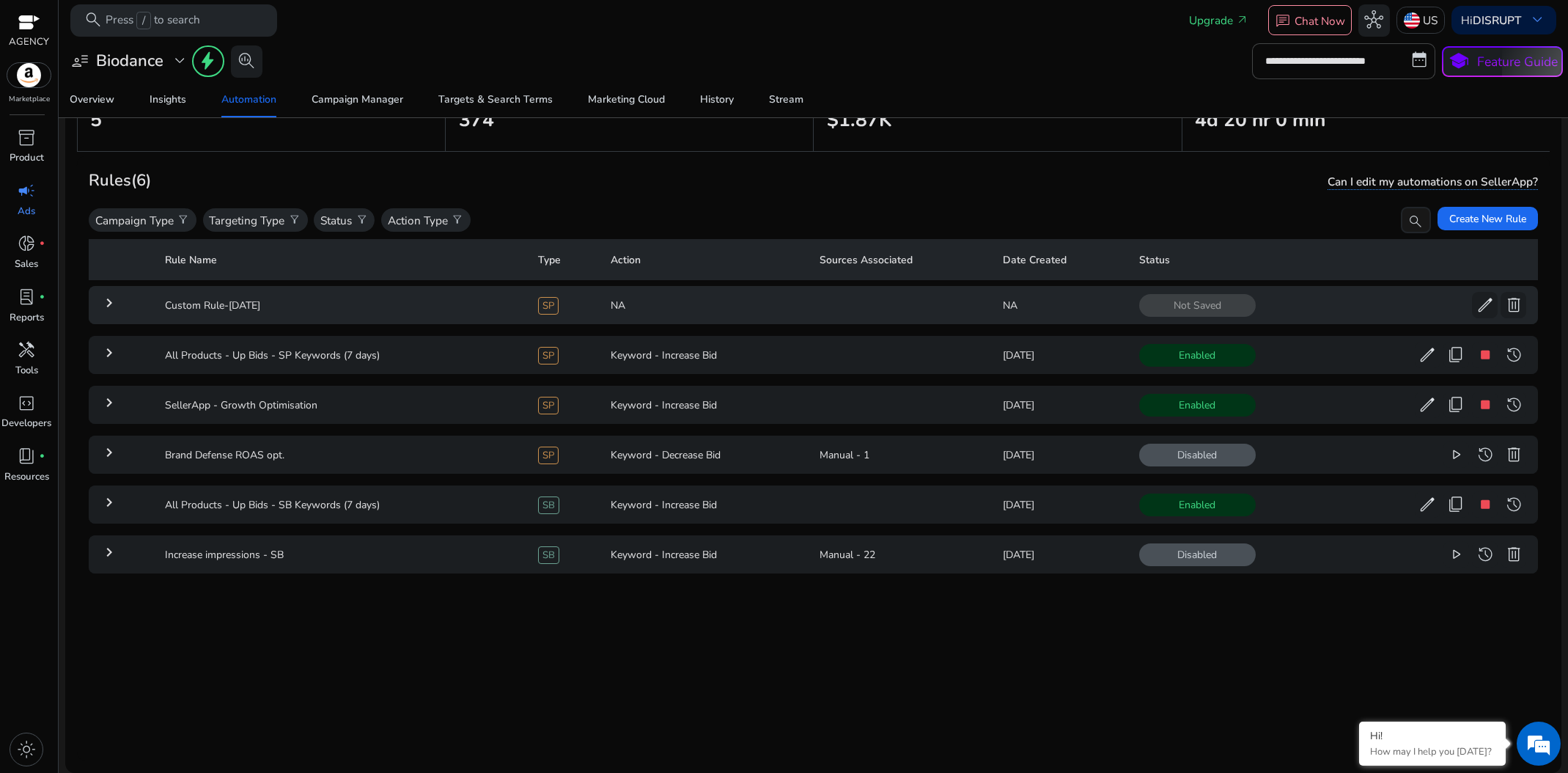 click on "keyboard_arrow_right" at bounding box center [109, 303] 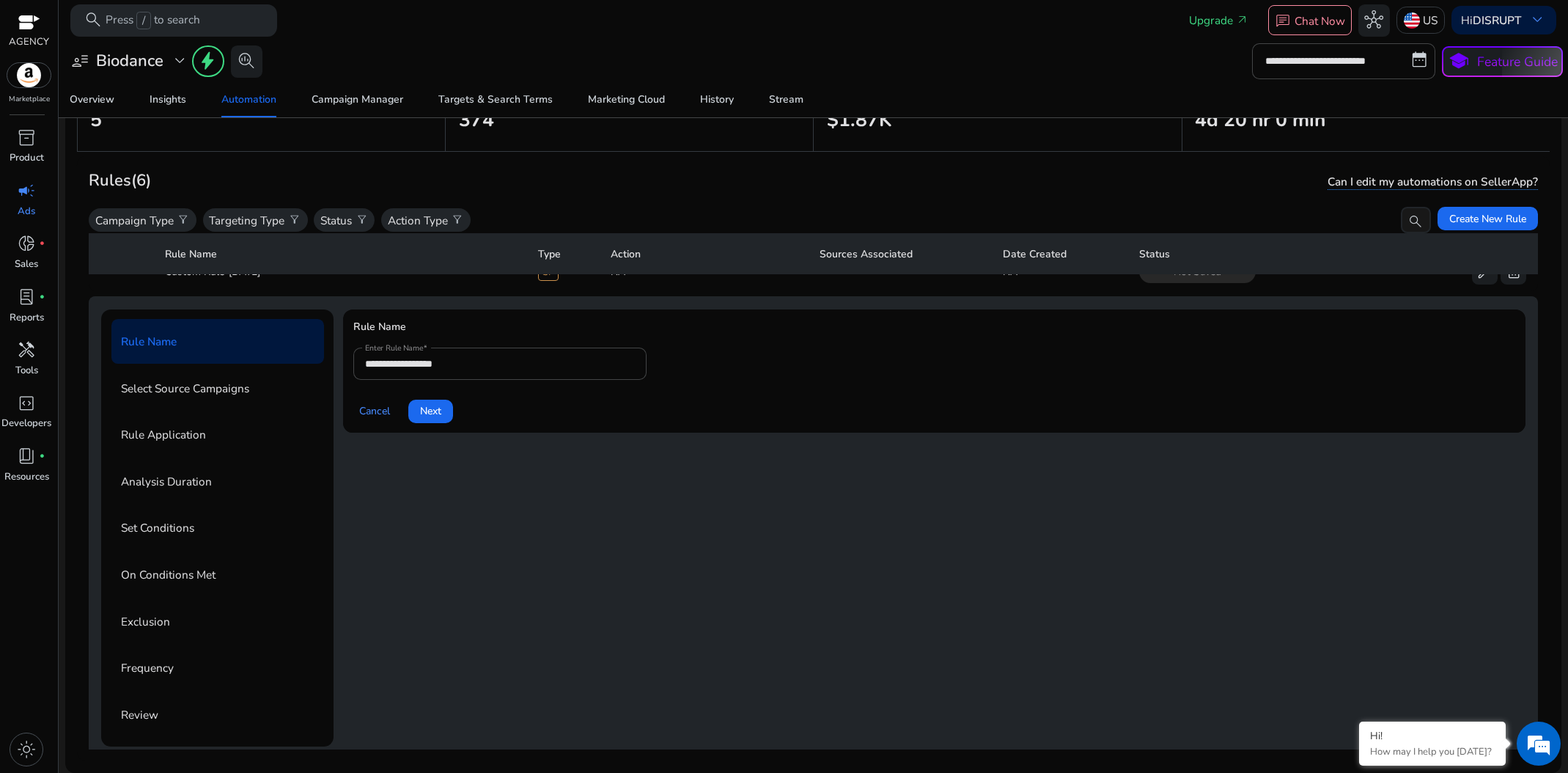 scroll, scrollTop: 54, scrollLeft: 0, axis: vertical 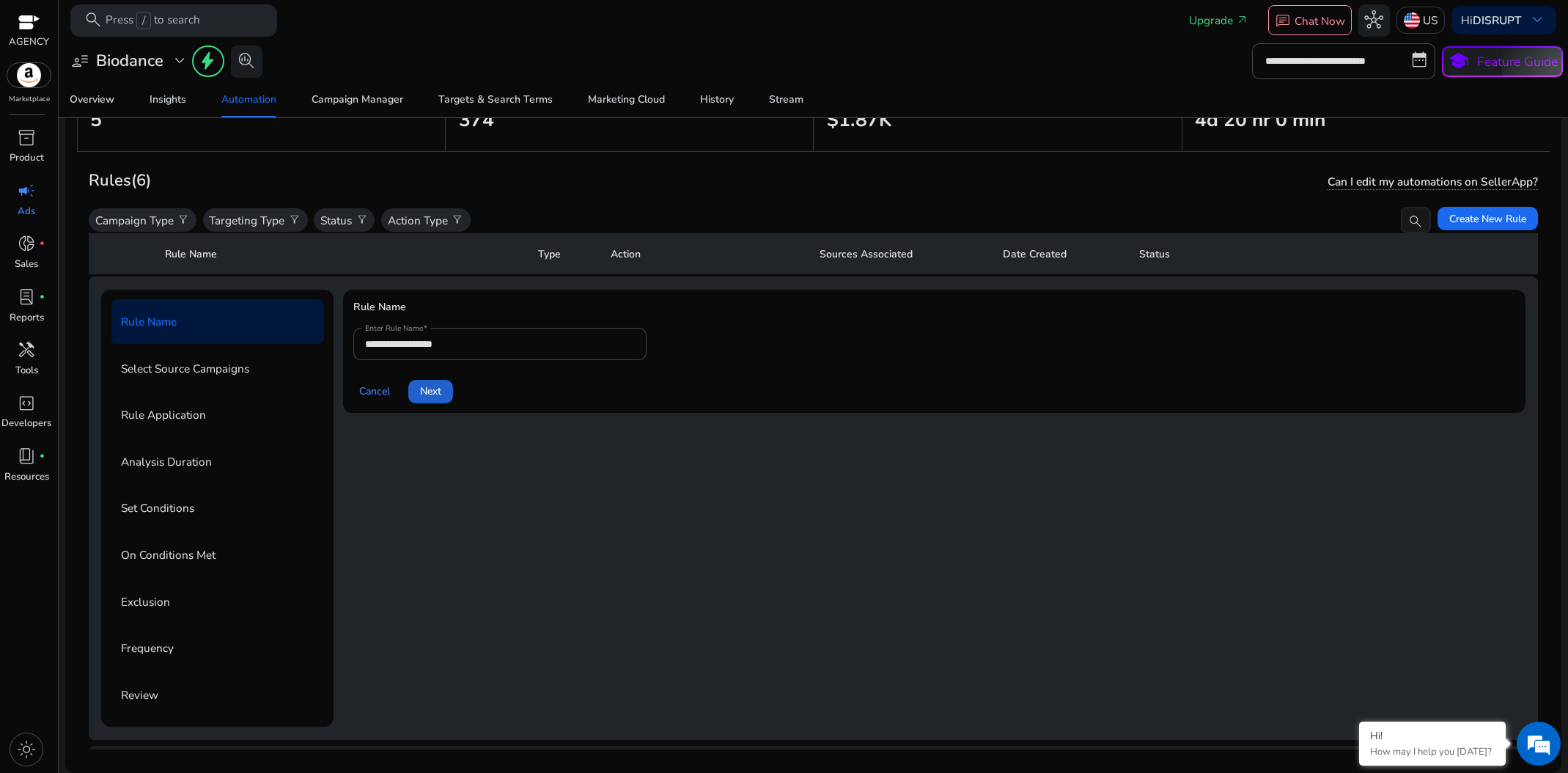 click on "Next" 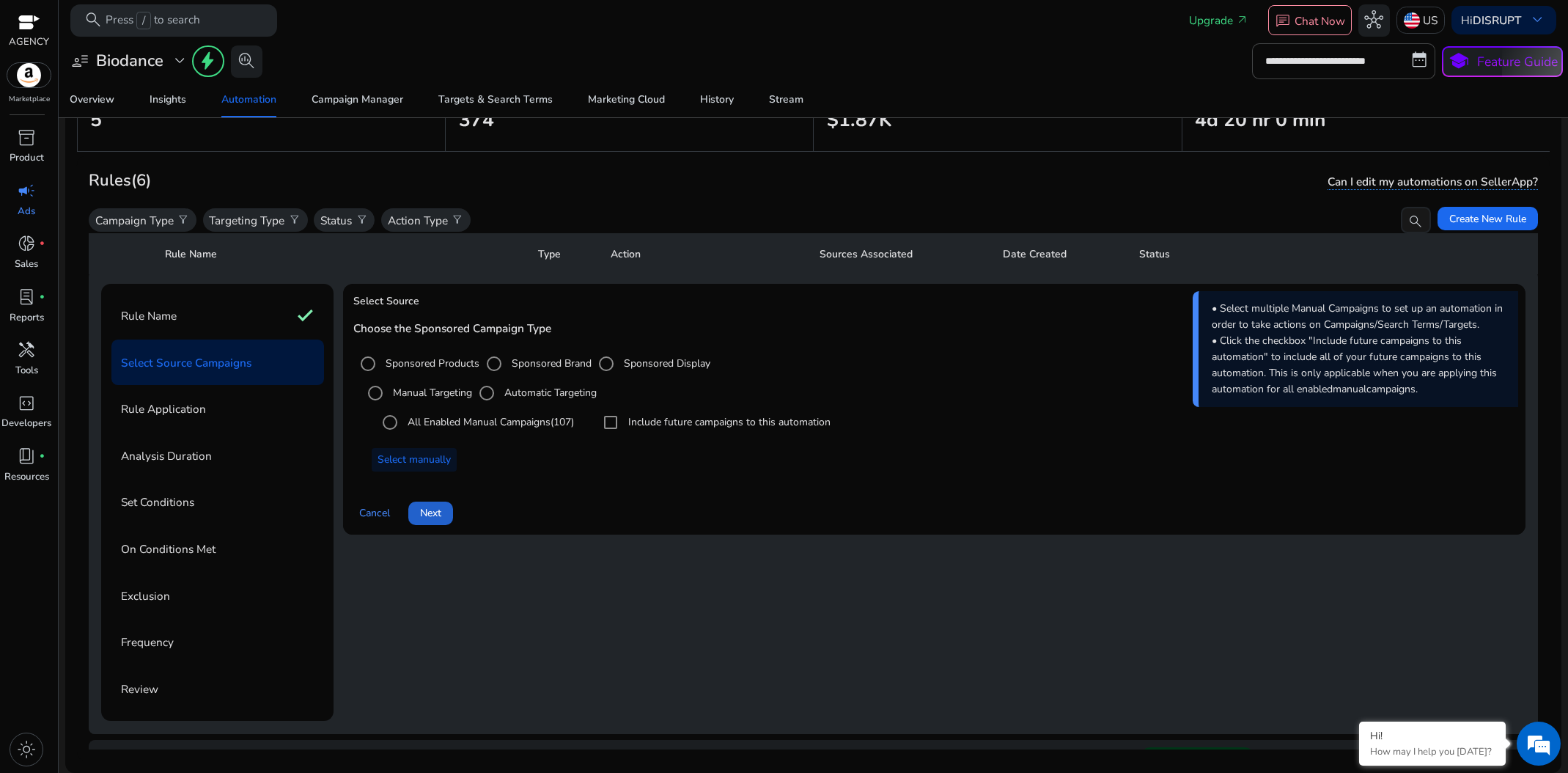 scroll, scrollTop: 73, scrollLeft: 0, axis: vertical 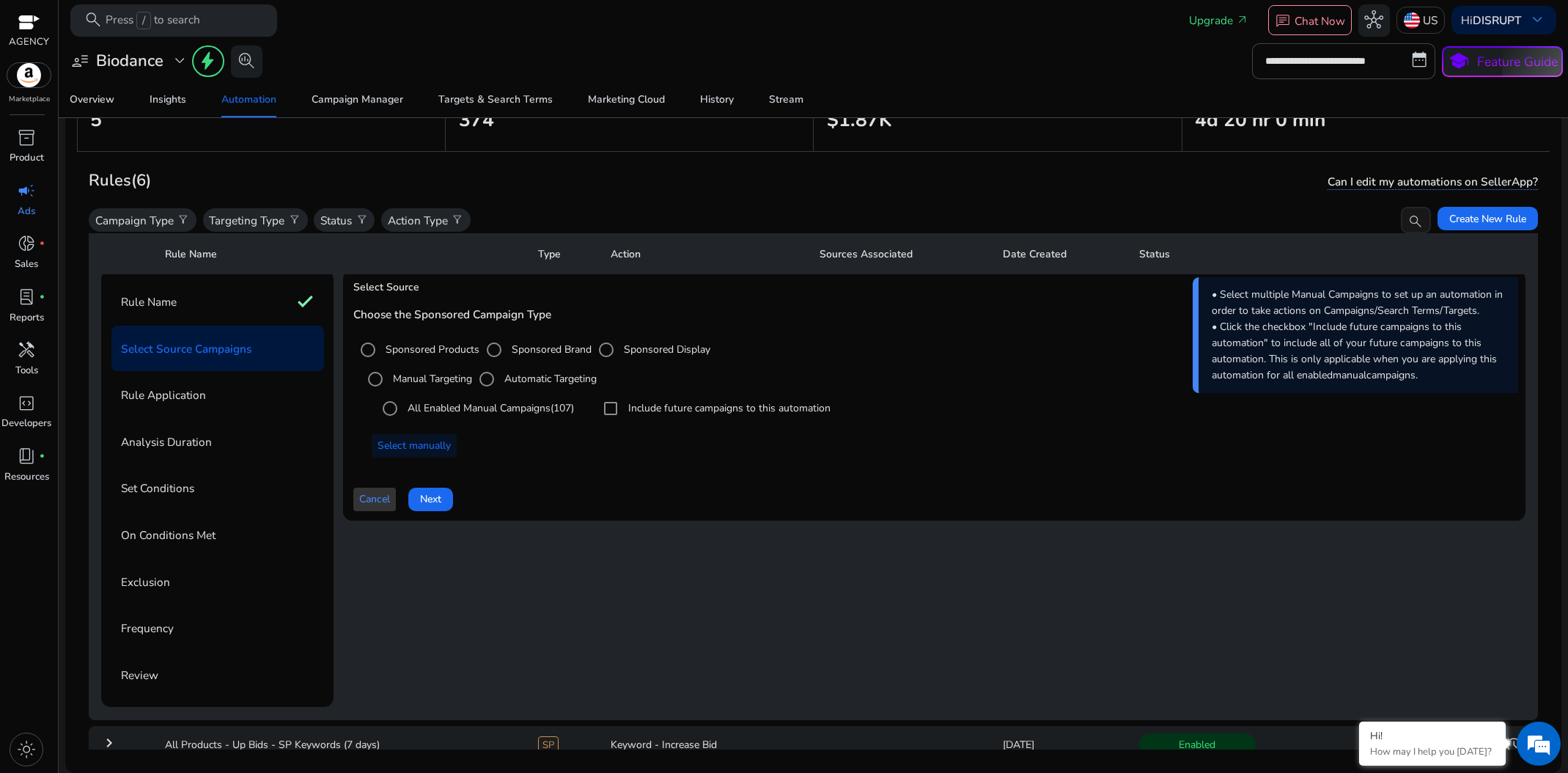 click on "Cancel" at bounding box center (375, 499) 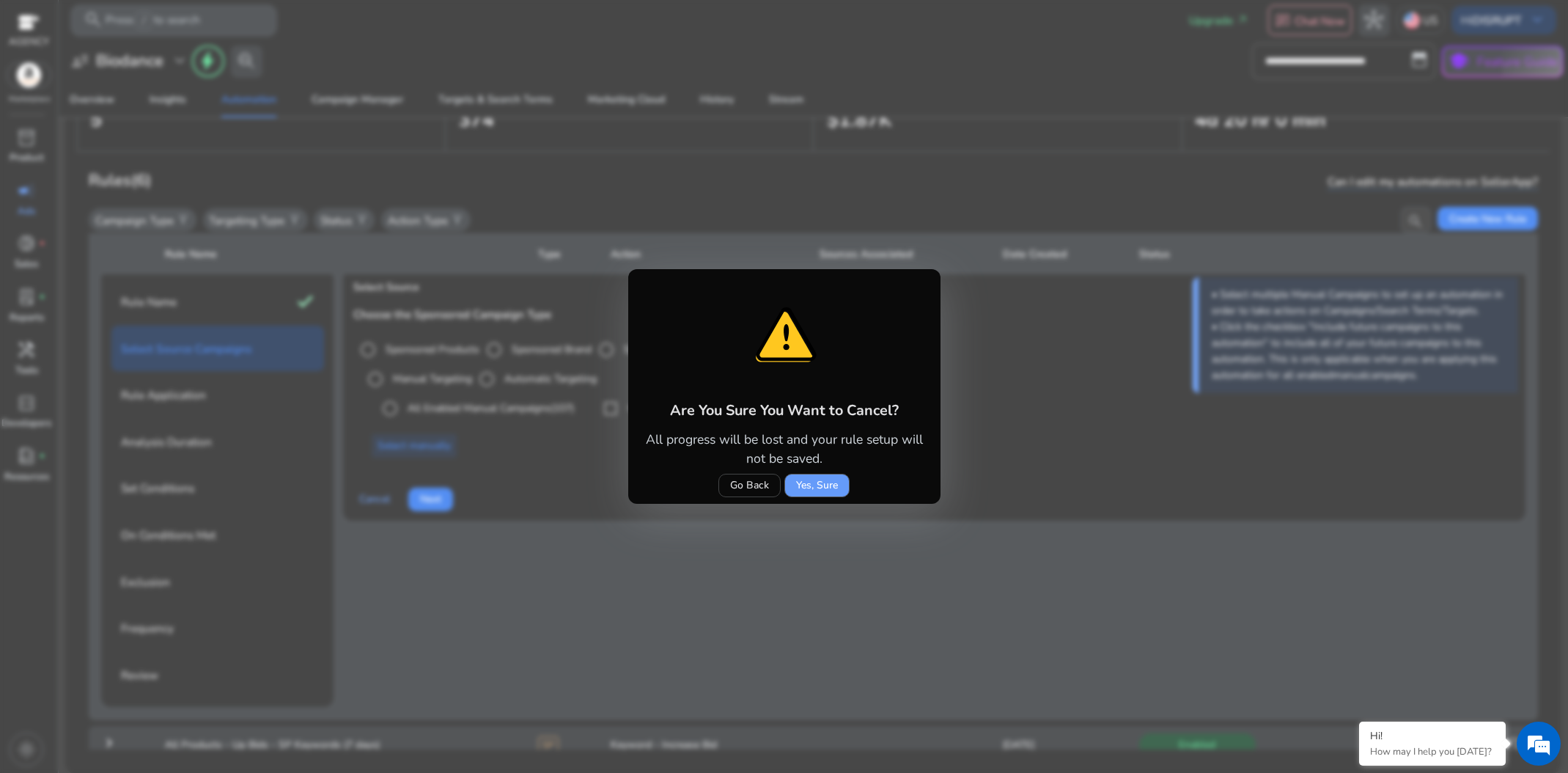 click on "Yes, Sure" at bounding box center (817, 485) 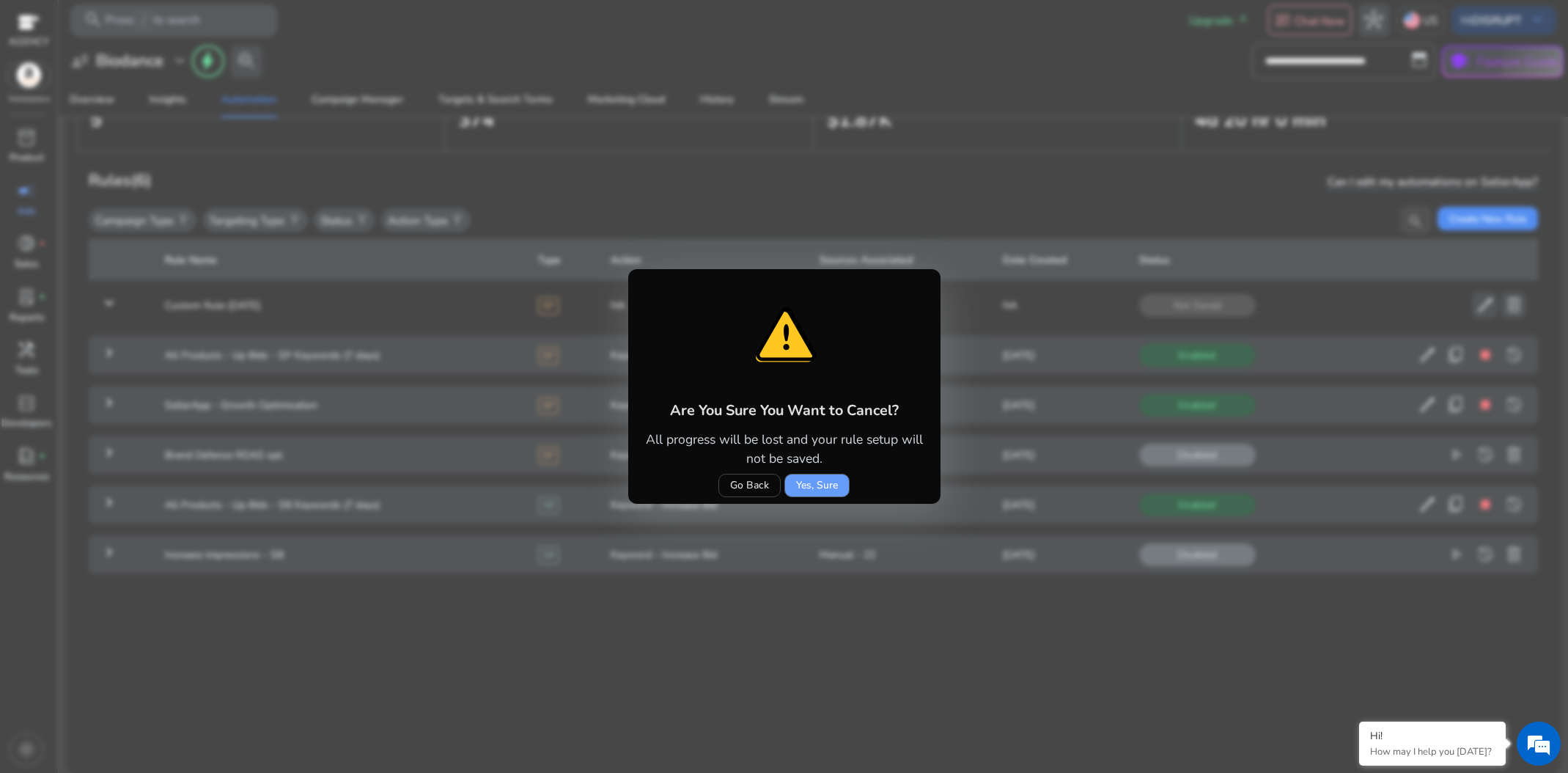 scroll, scrollTop: 0, scrollLeft: 0, axis: both 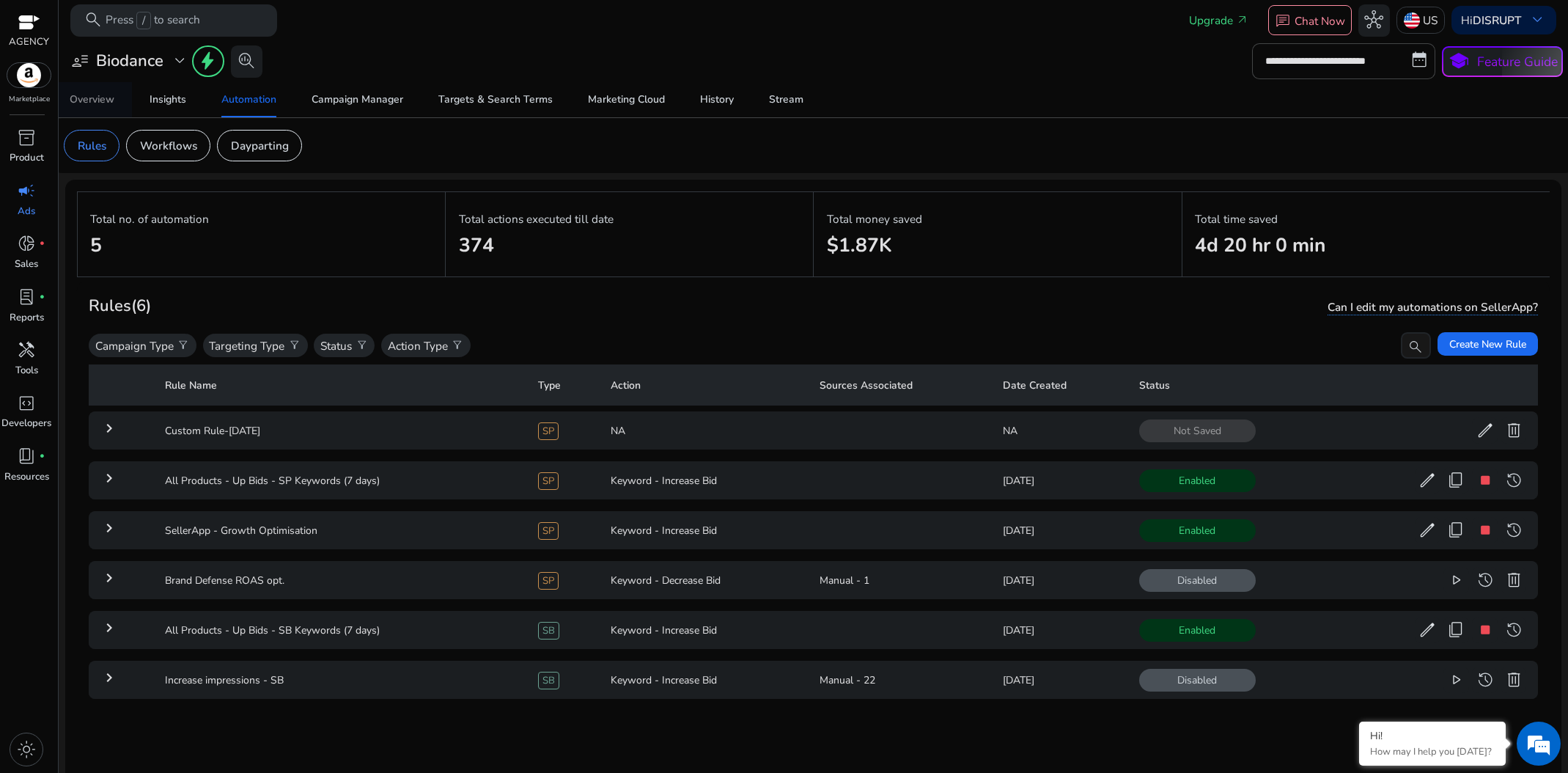 click on "Overview" at bounding box center [92, 100] 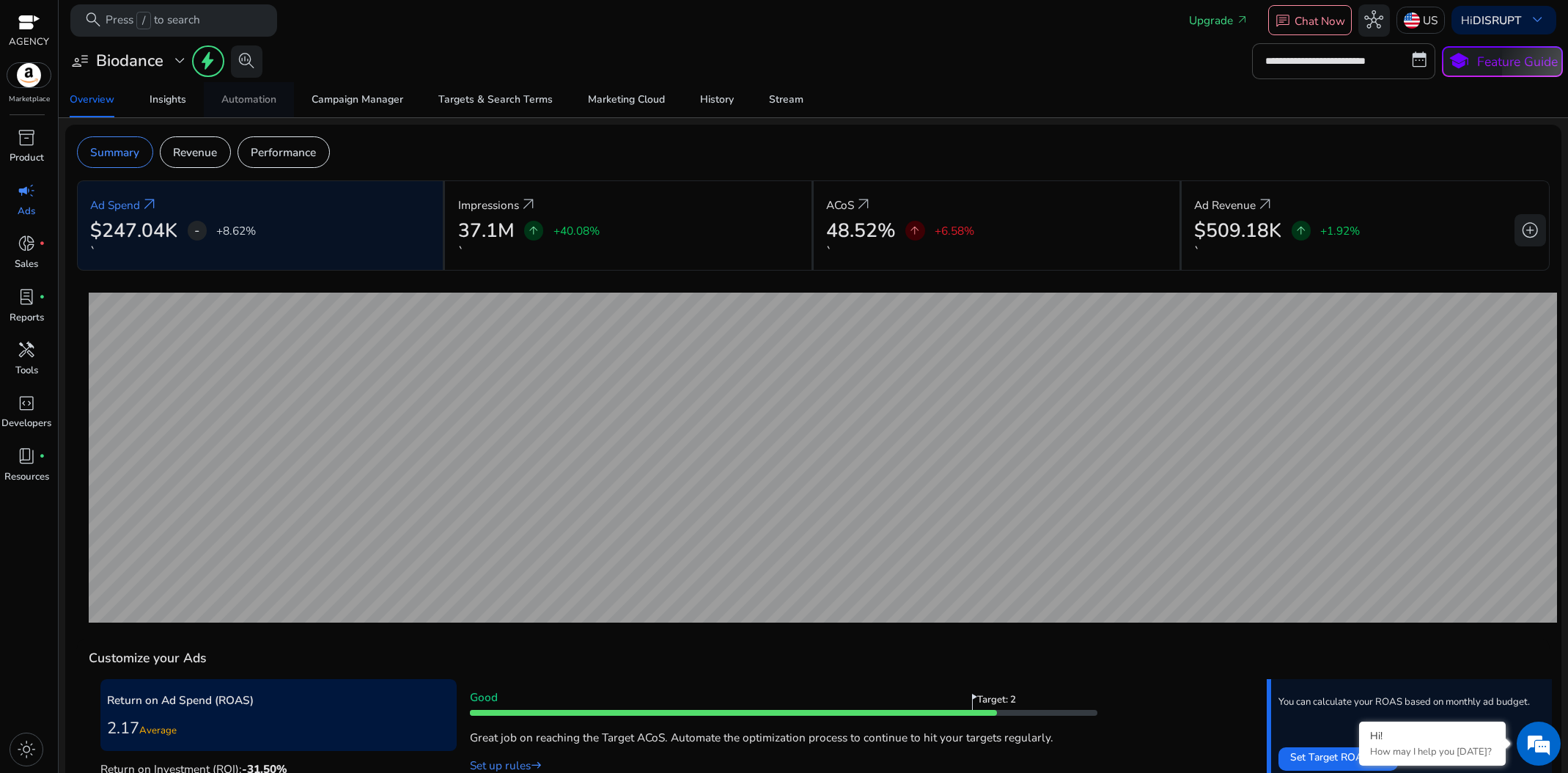 click on "Automation" at bounding box center (249, 100) 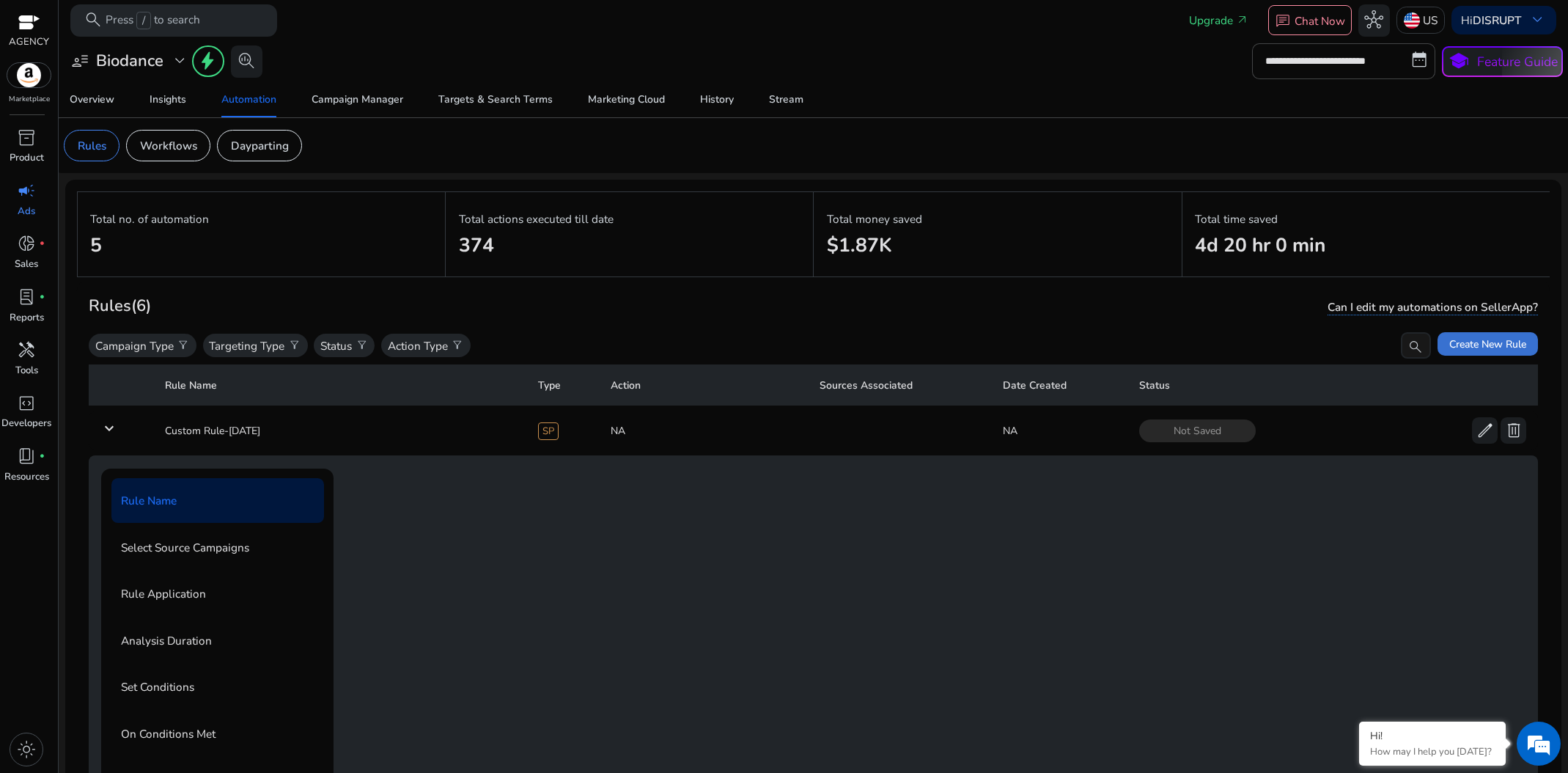 click on "Create New Rule" 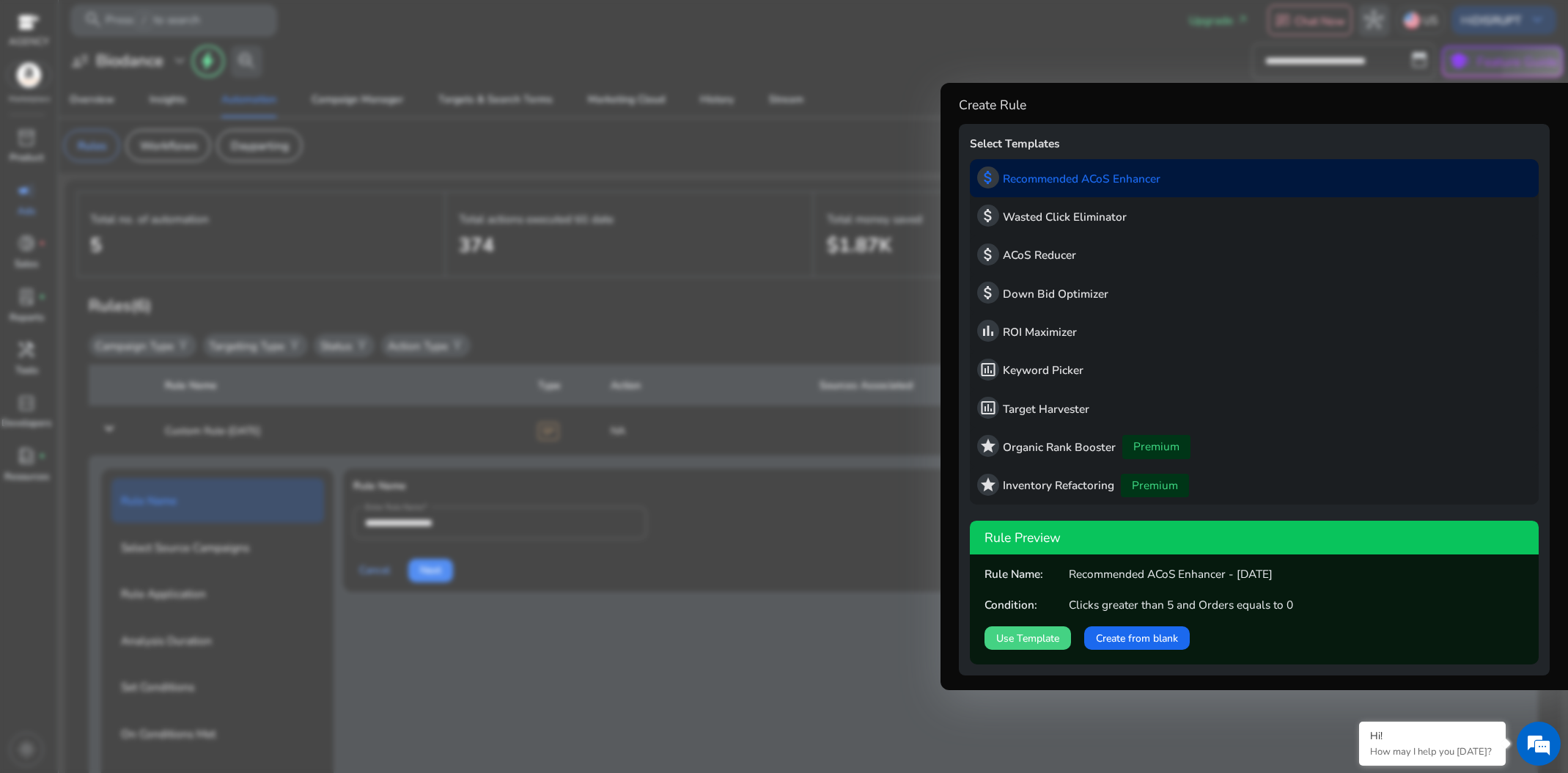 scroll, scrollTop: 103, scrollLeft: 0, axis: vertical 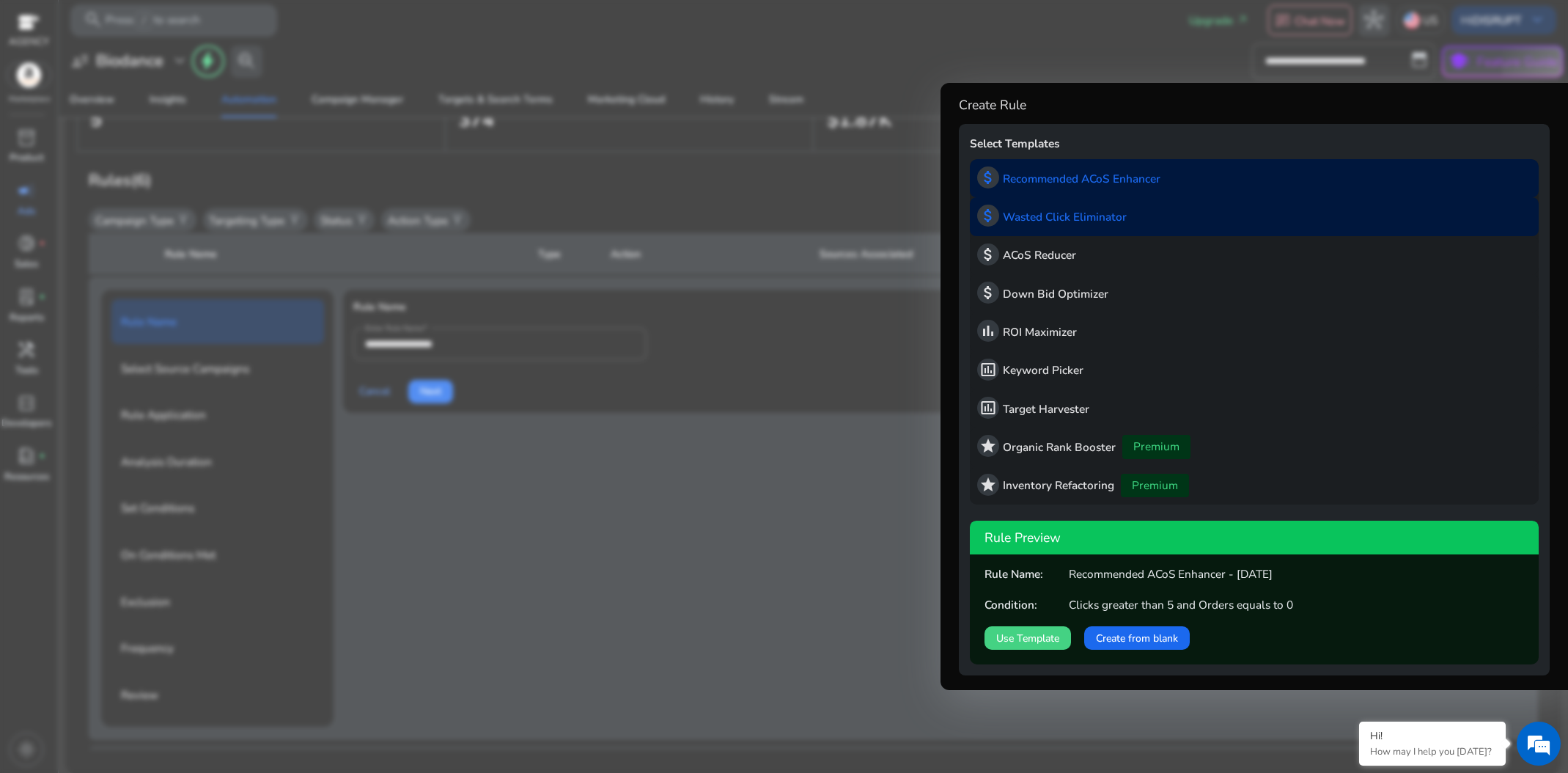 click on "attach_money Wasted Click Eliminator" at bounding box center (1254, 216) 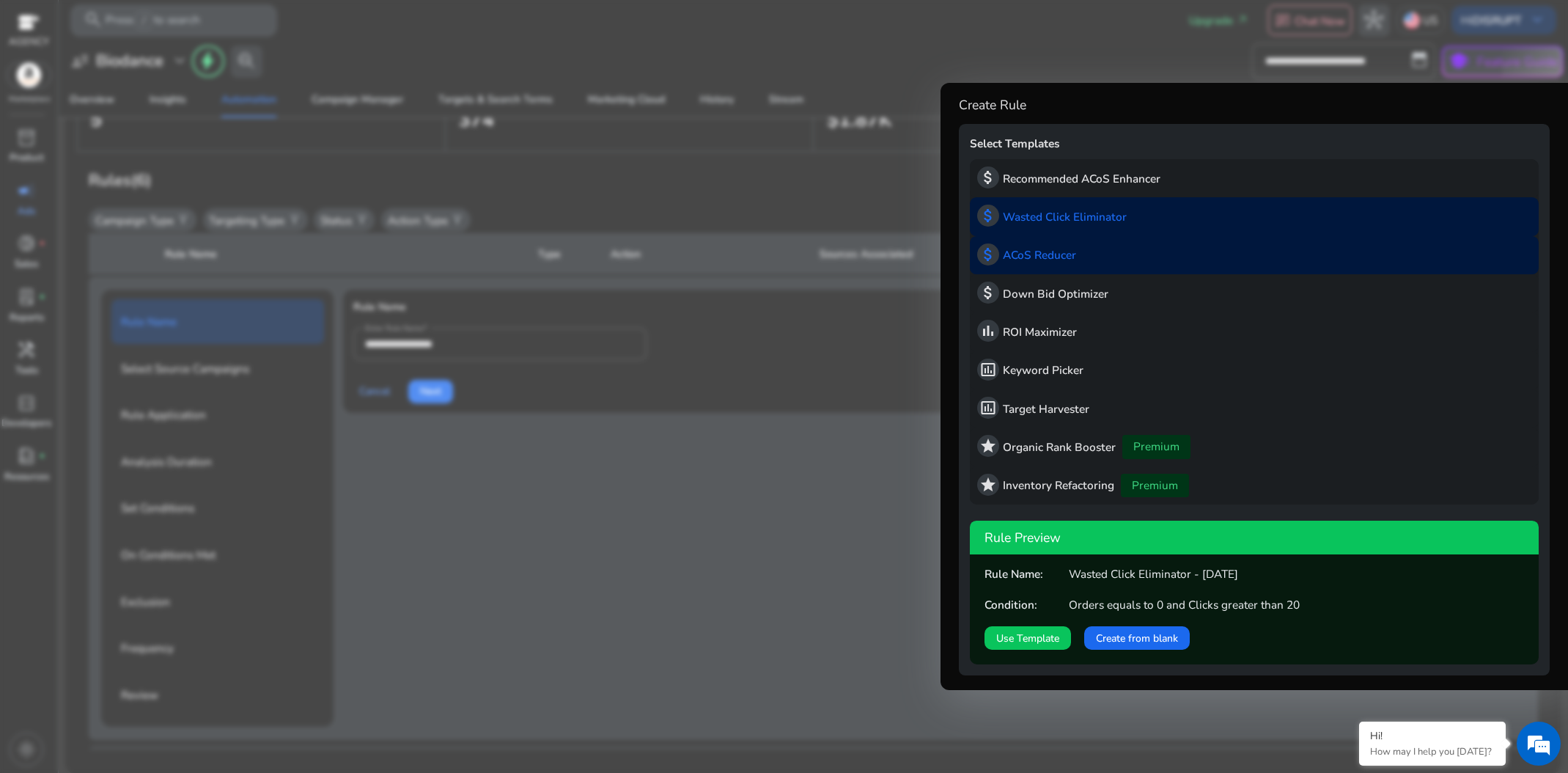 click on "attach_money ACoS Reducer" at bounding box center [1254, 255] 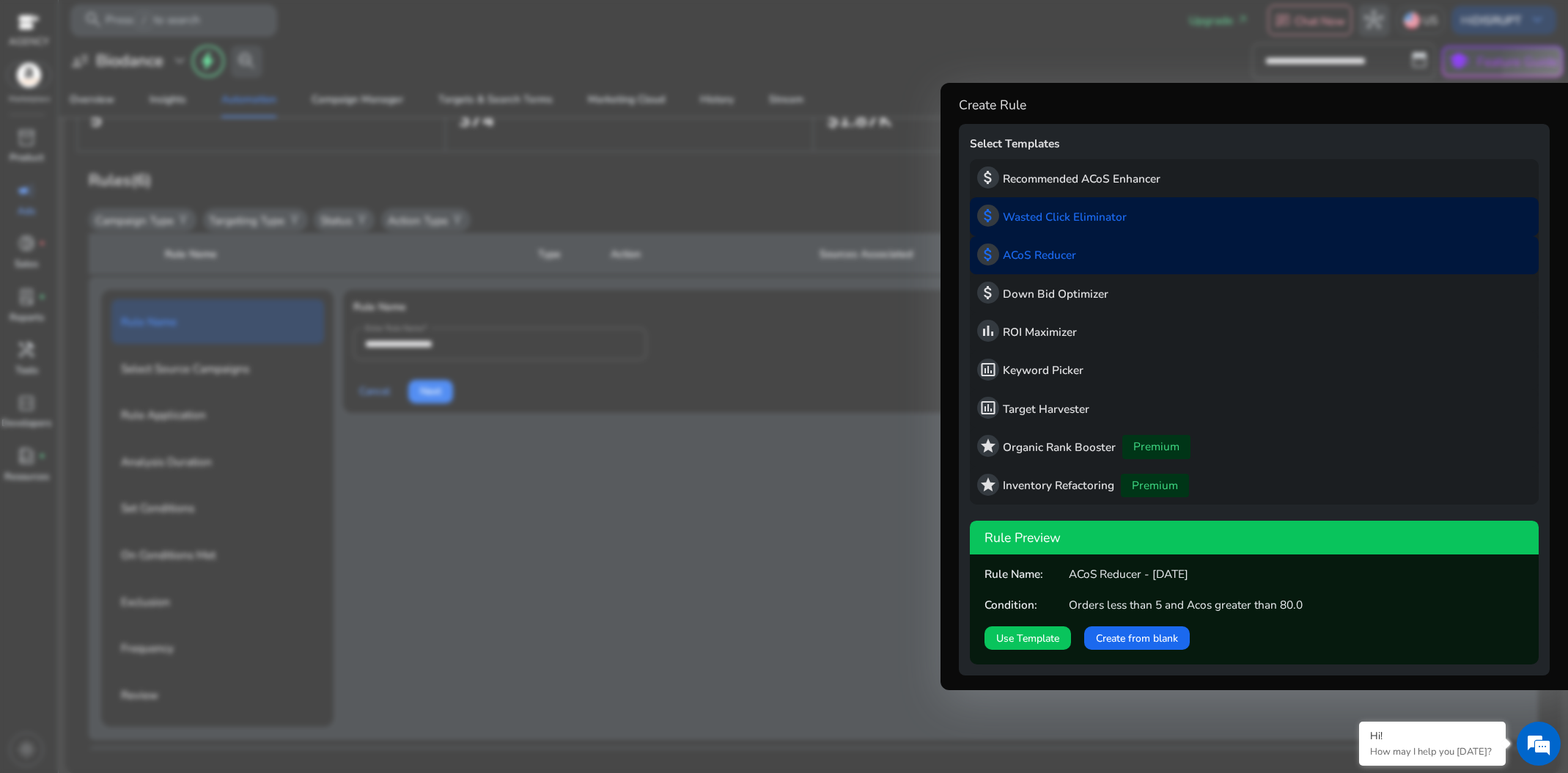 click on "attach_money Wasted Click Eliminator" at bounding box center (1254, 216) 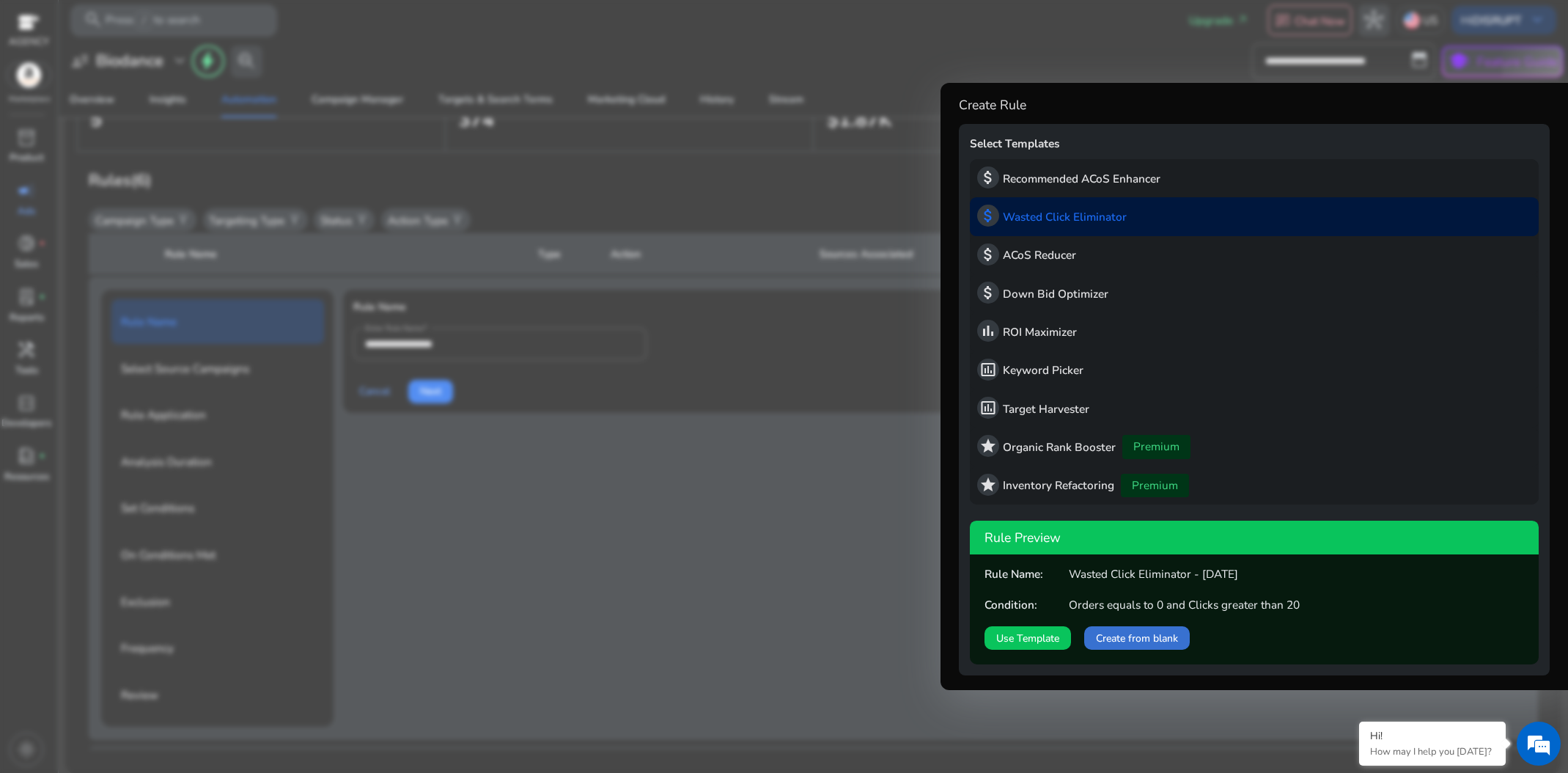 click on "Create from blank" at bounding box center (1137, 638) 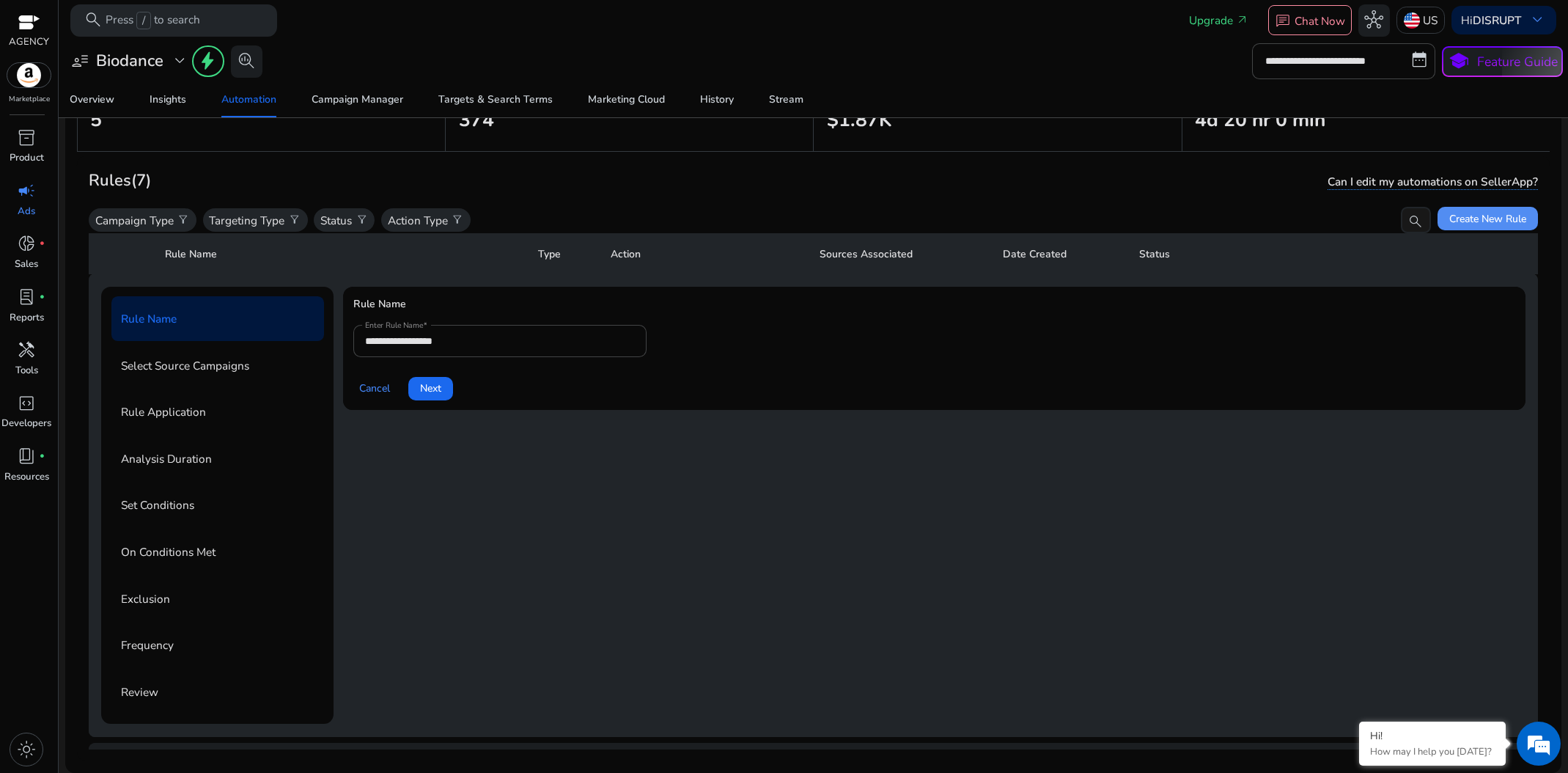 scroll, scrollTop: 54, scrollLeft: 0, axis: vertical 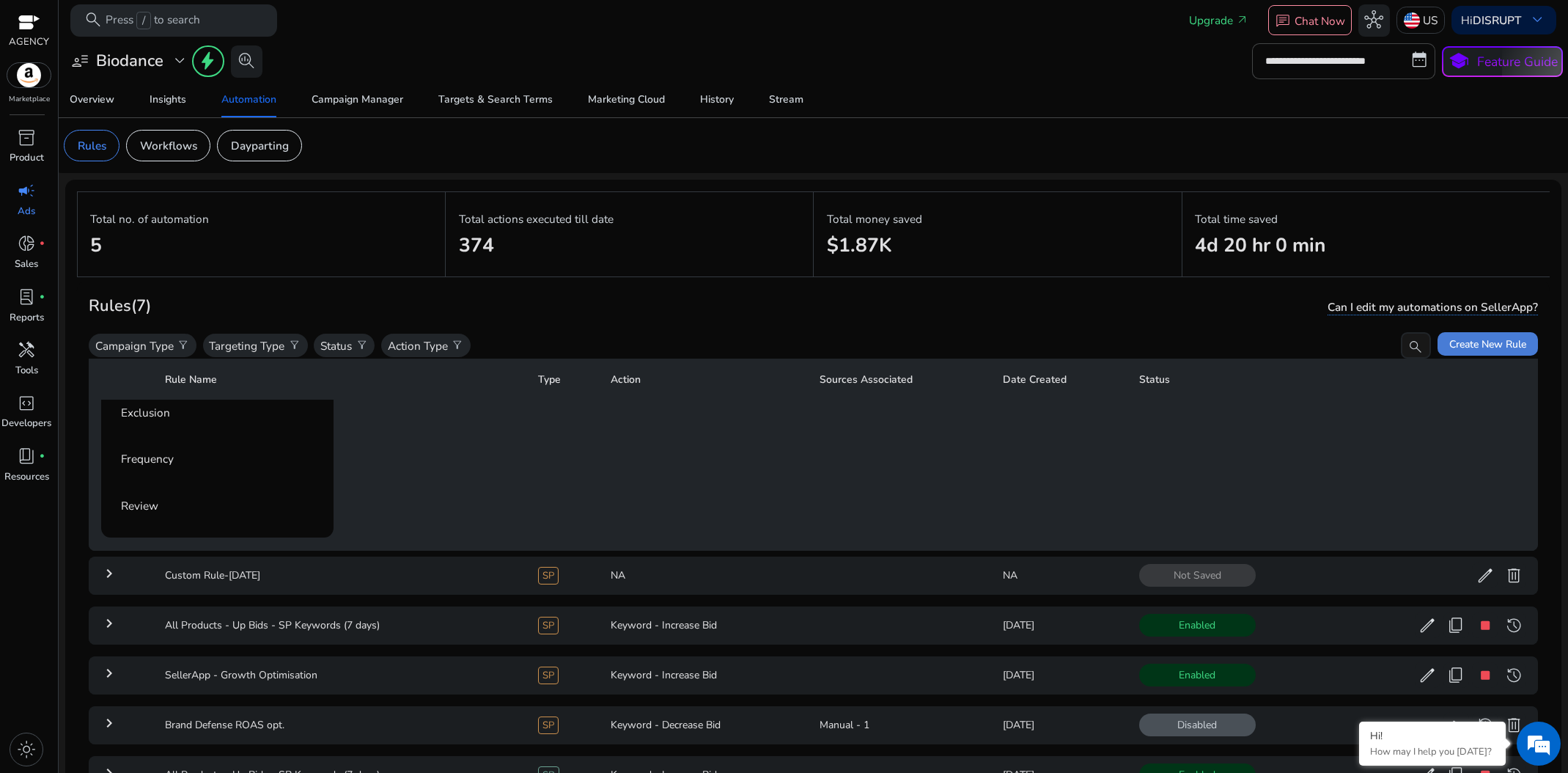 click on "Create New Rule" 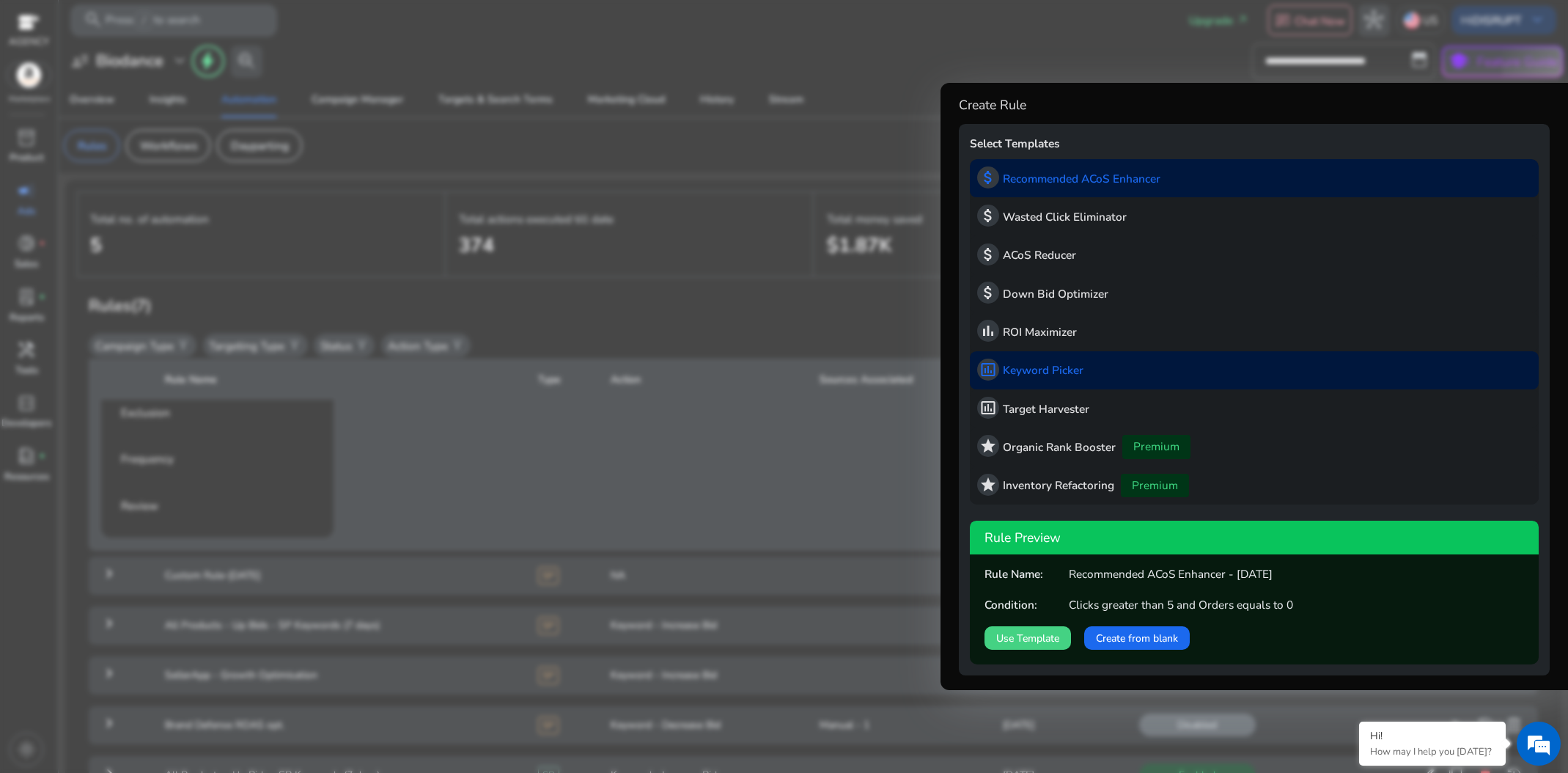 click on "insert_chart_outlined Keyword Picker" at bounding box center [1254, 370] 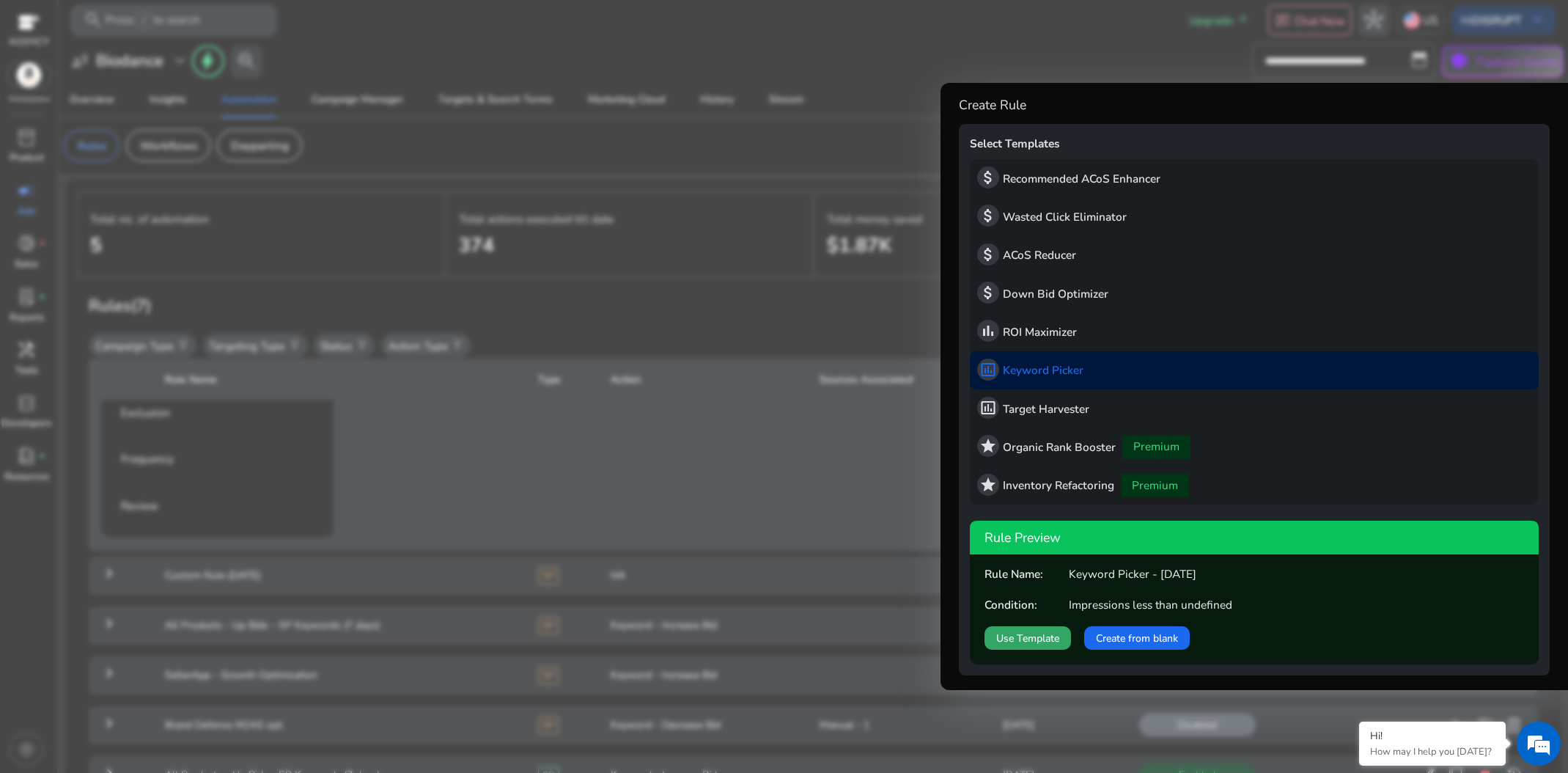 click at bounding box center (1028, 638) 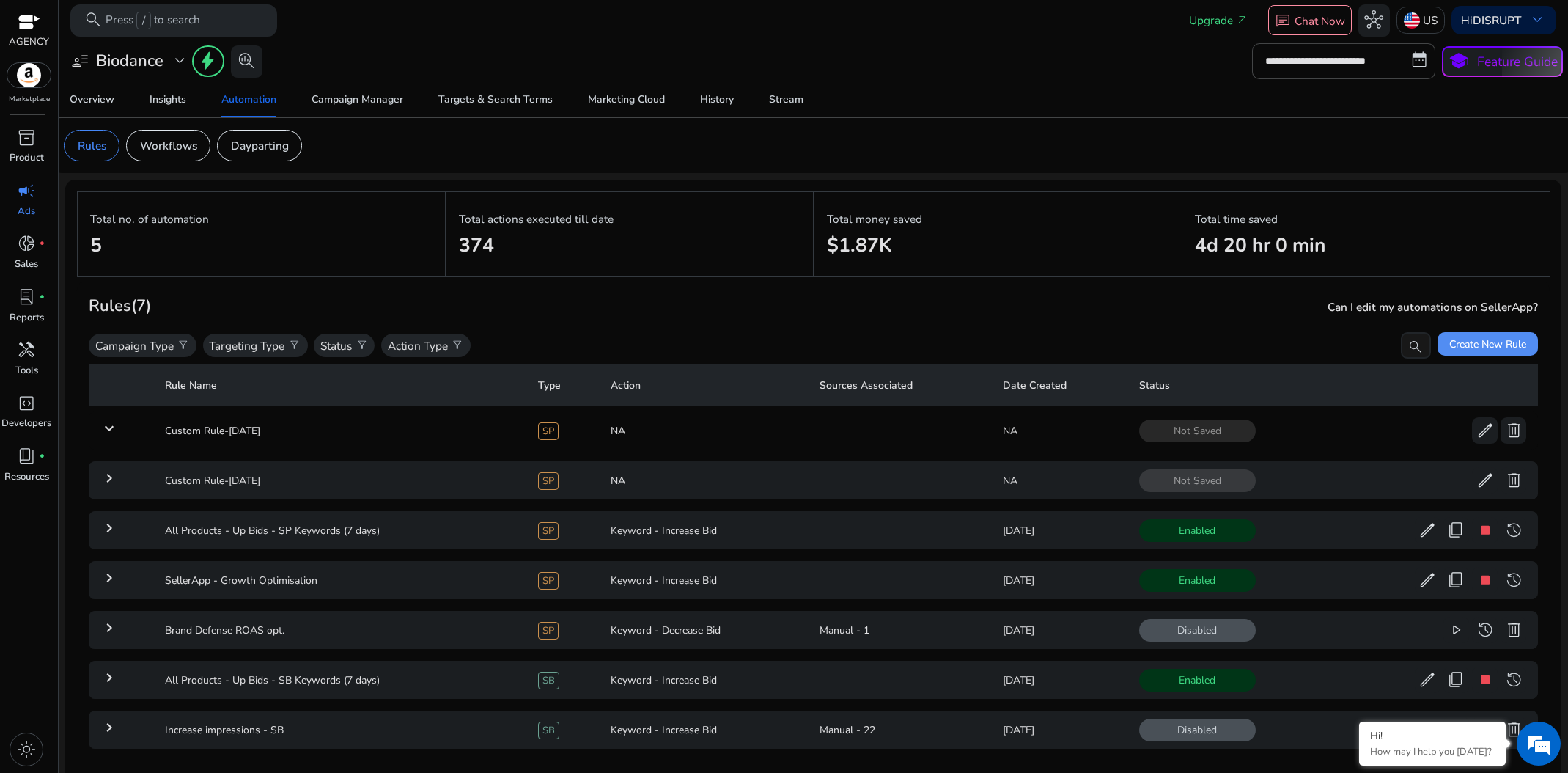 scroll, scrollTop: 436, scrollLeft: 0, axis: vertical 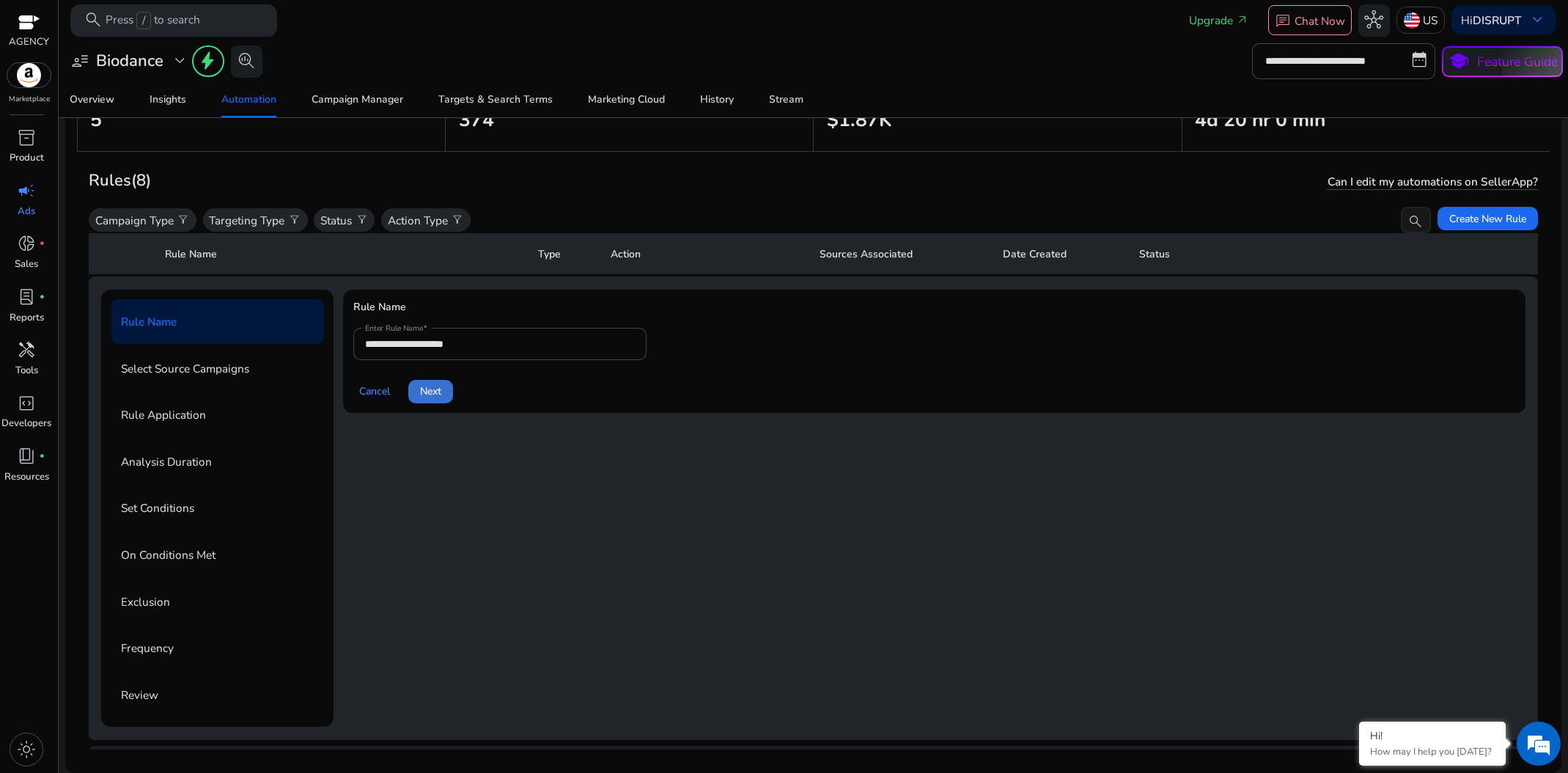 click 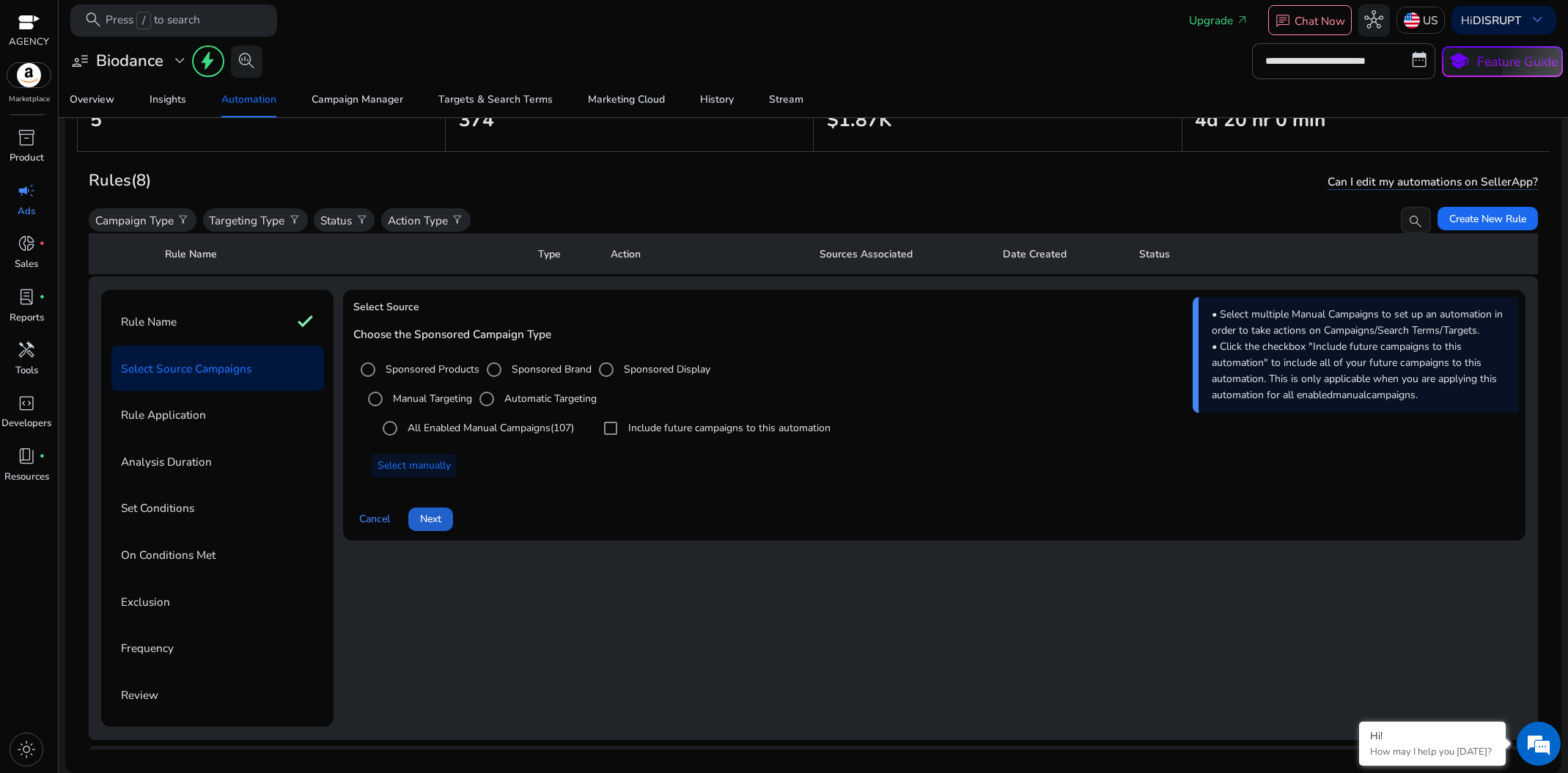 click at bounding box center (430, 519) 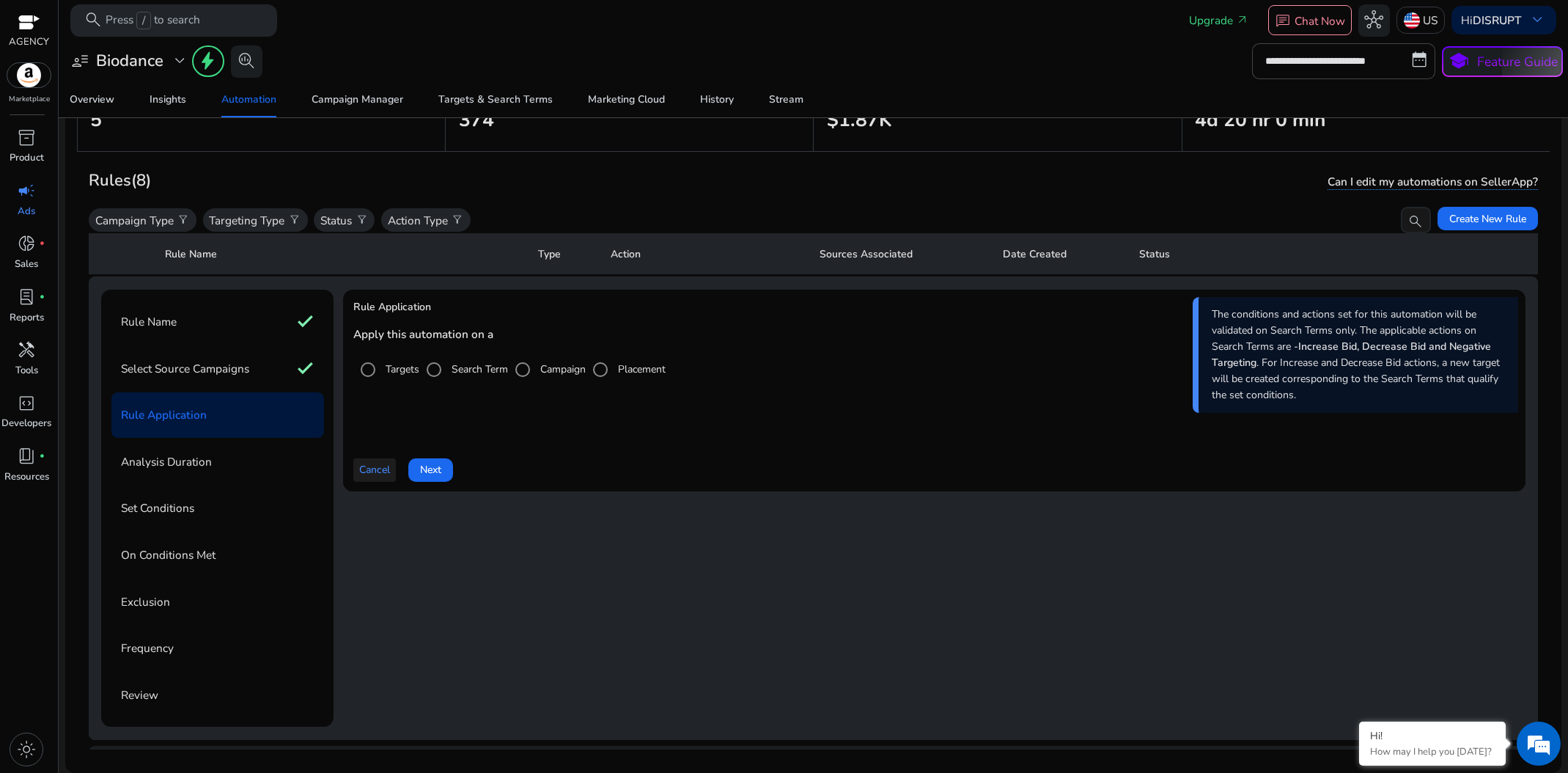 click on "Cancel" at bounding box center (375, 469) 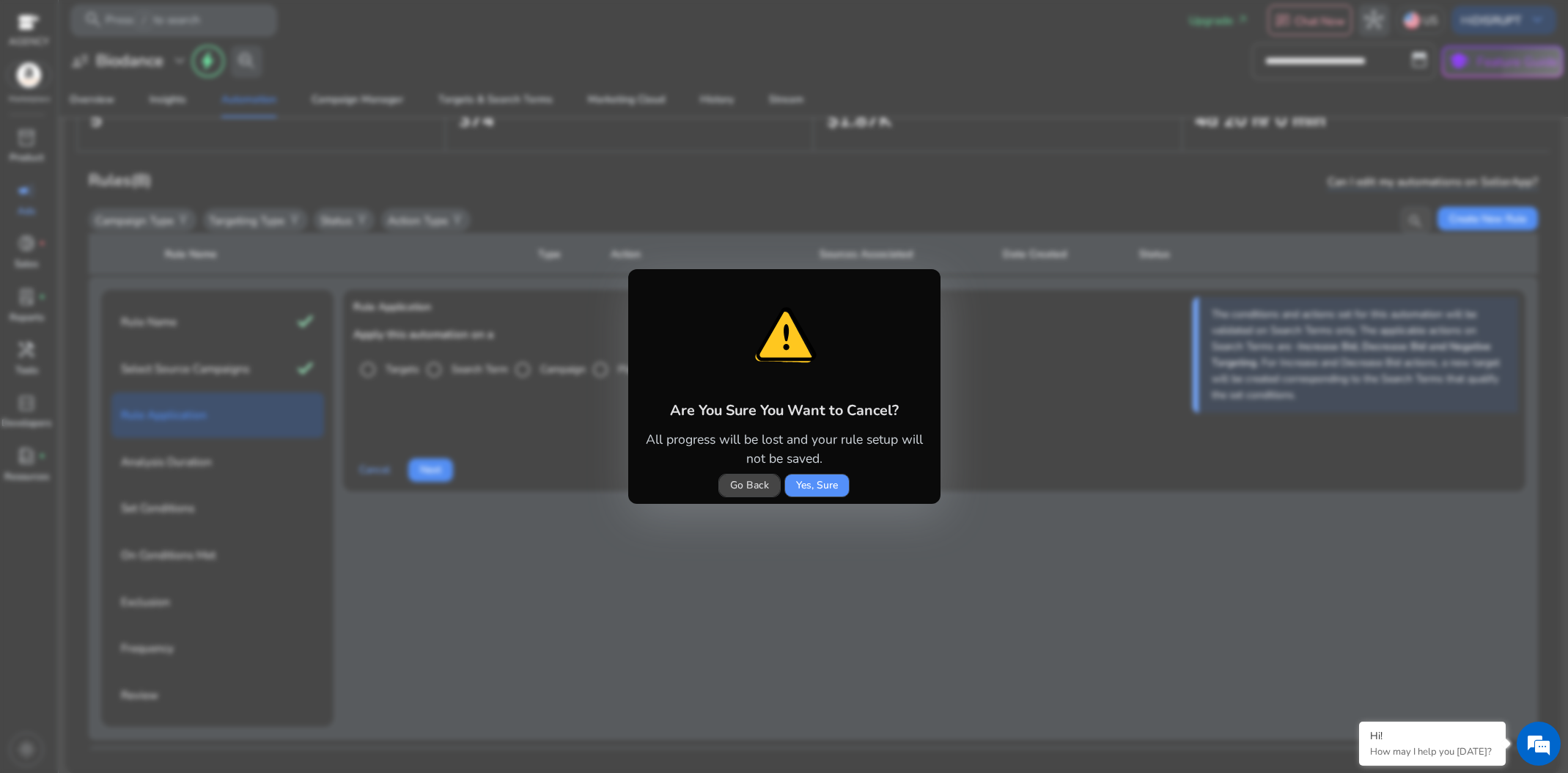 click on "Yes, Sure" at bounding box center [817, 485] 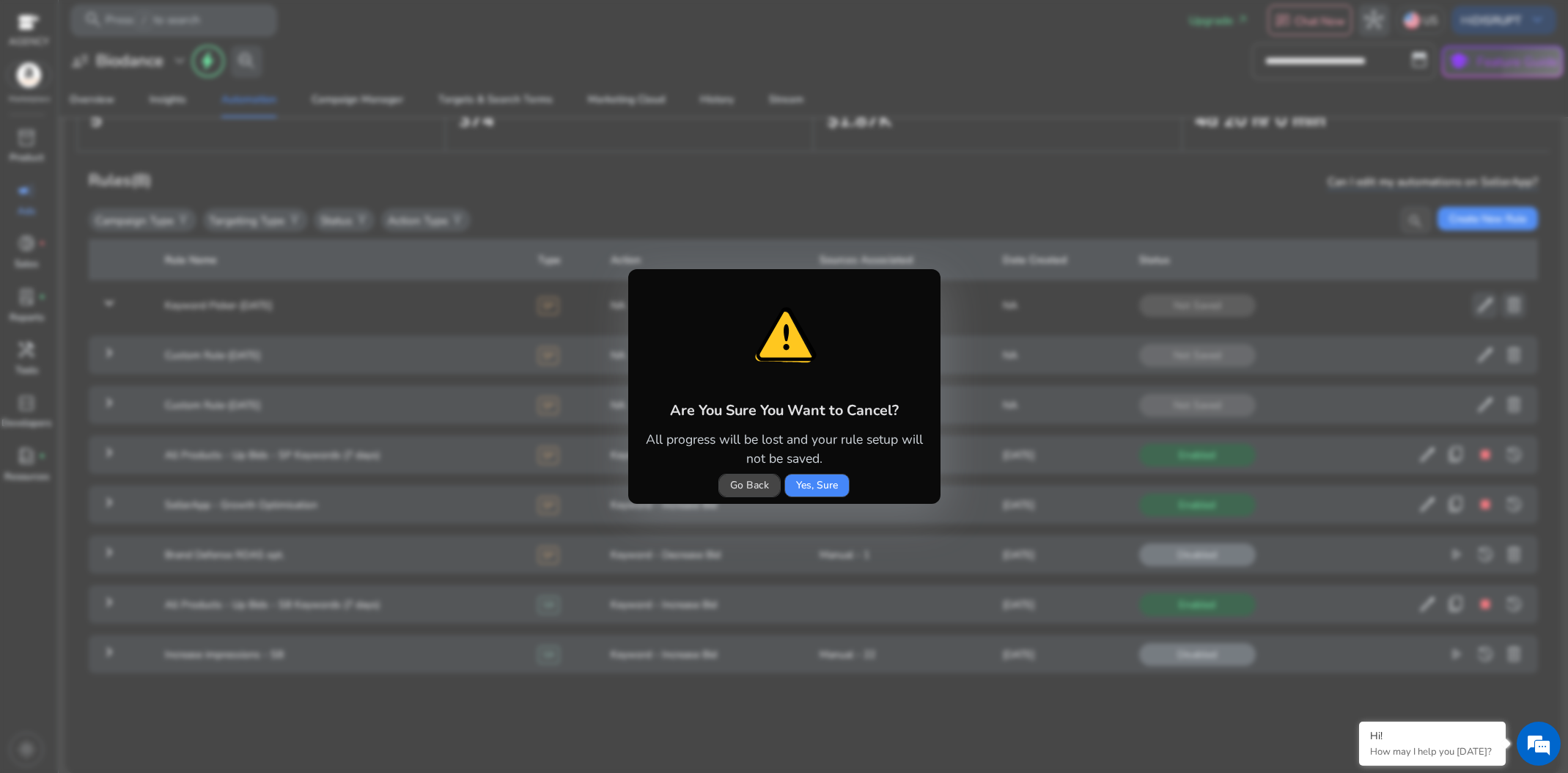 scroll, scrollTop: 0, scrollLeft: 0, axis: both 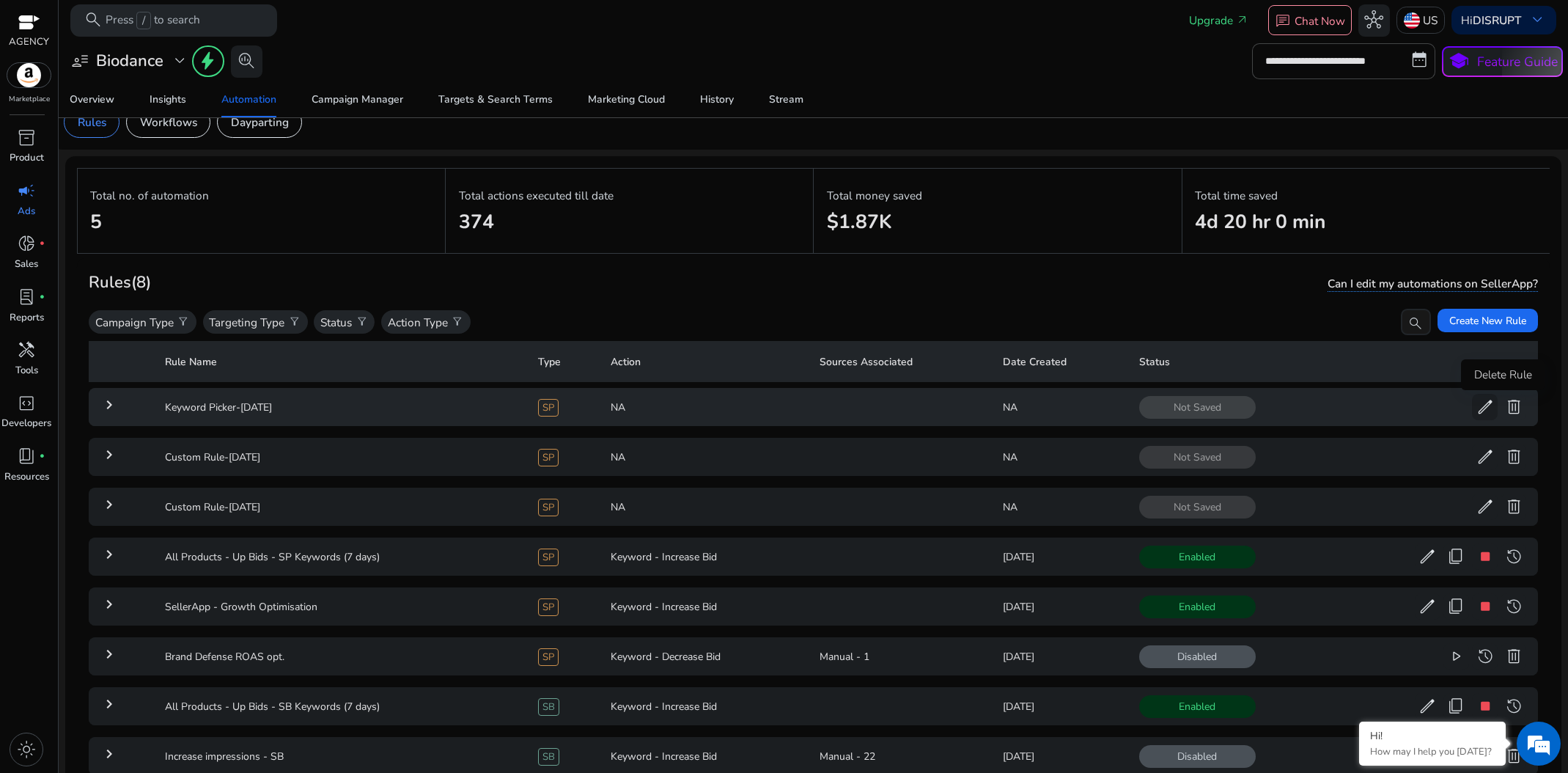 click on "delete" at bounding box center (1514, 407) 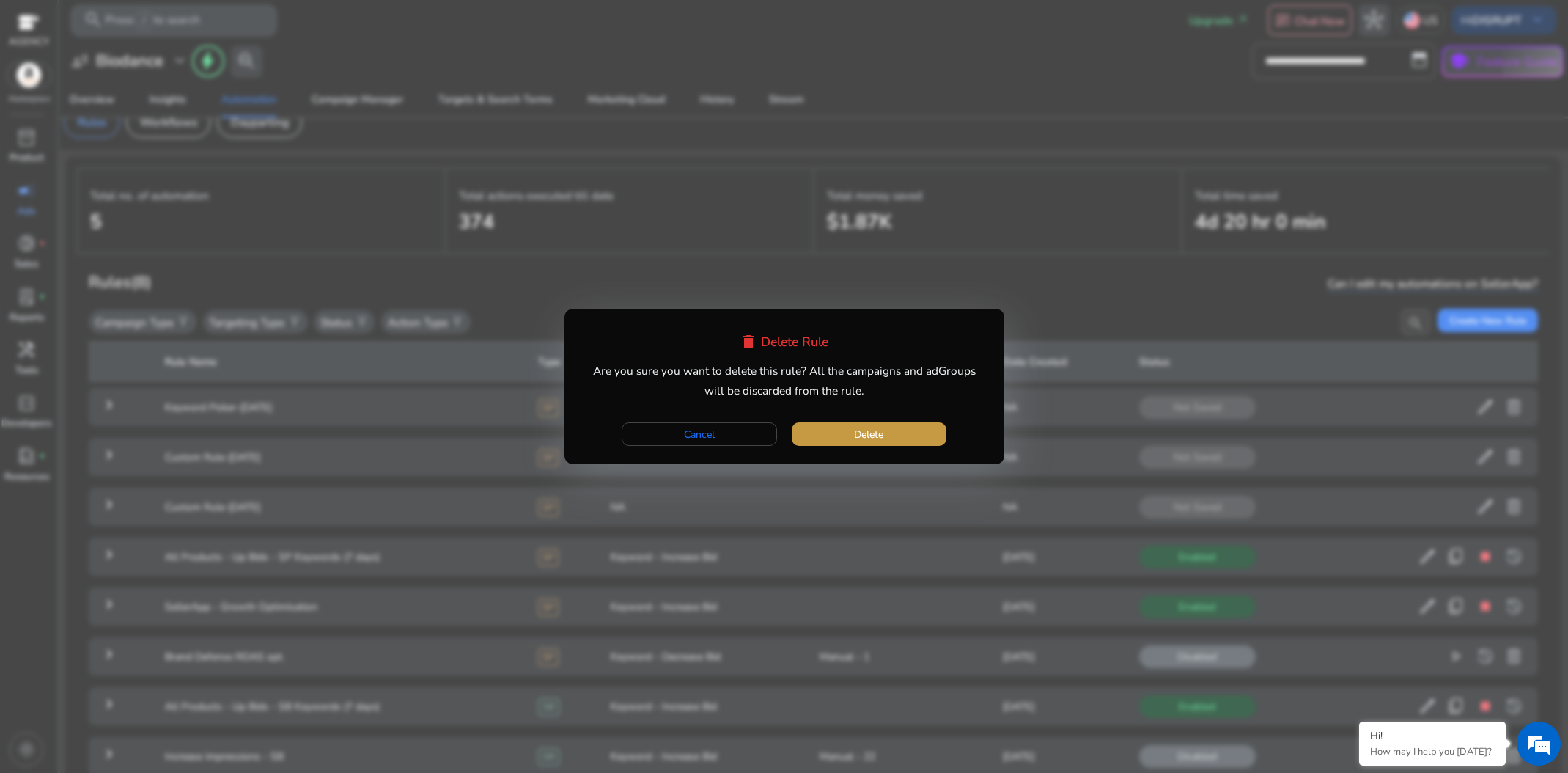 click at bounding box center (869, 434) 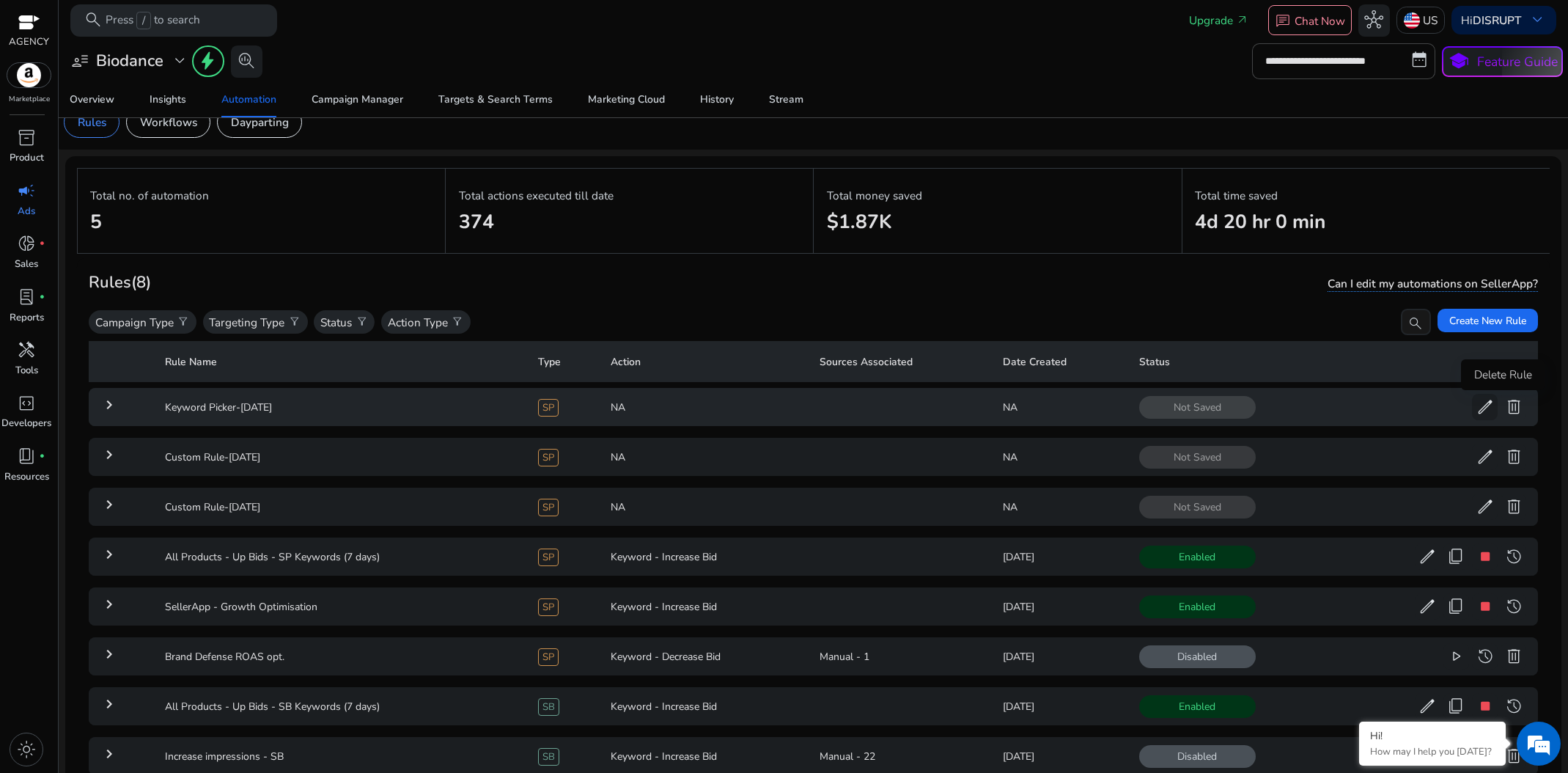 click on "delete" at bounding box center [1514, 407] 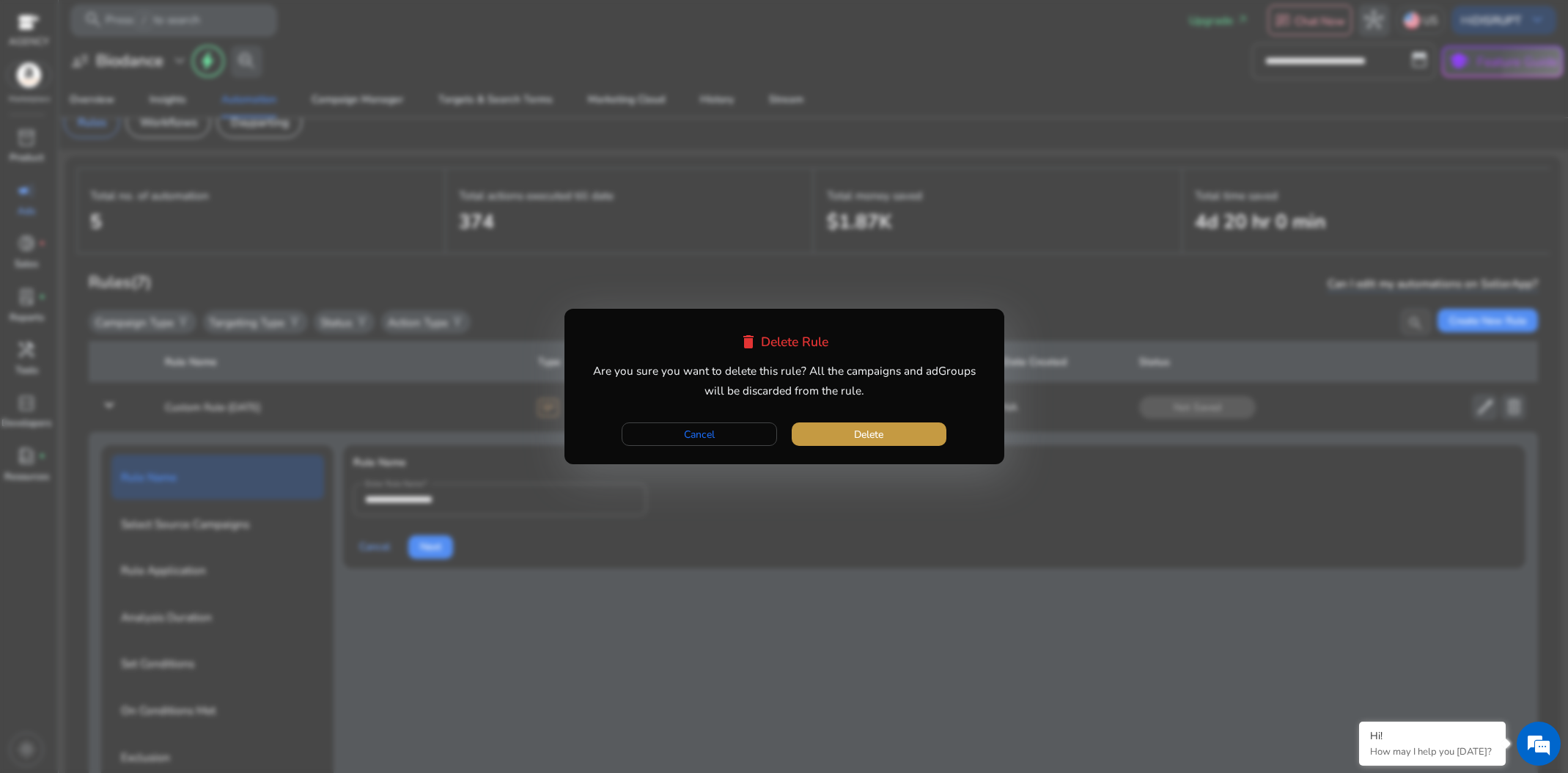 scroll, scrollTop: 60, scrollLeft: 0, axis: vertical 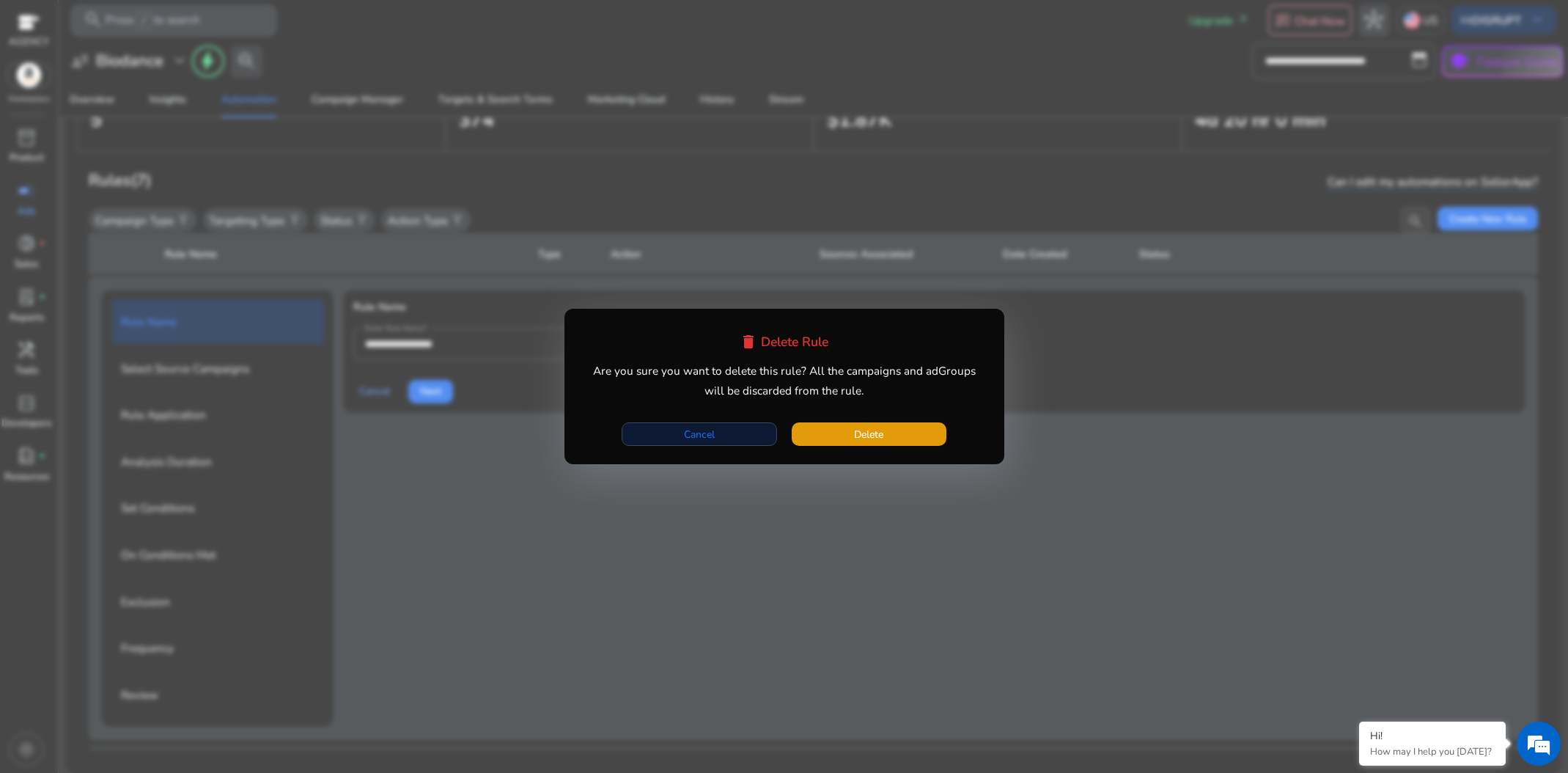 click at bounding box center (699, 434) 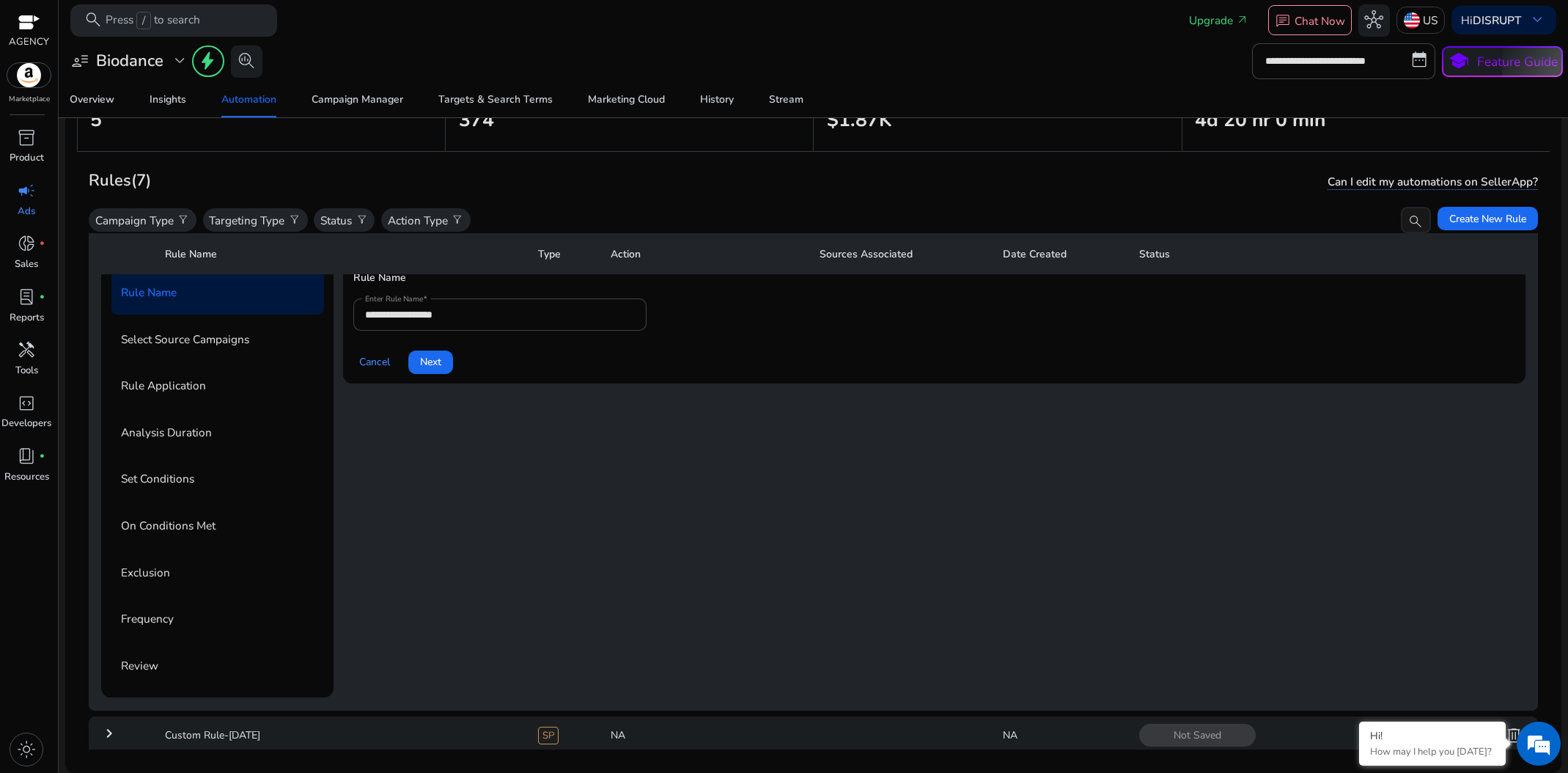 scroll, scrollTop: 0, scrollLeft: 0, axis: both 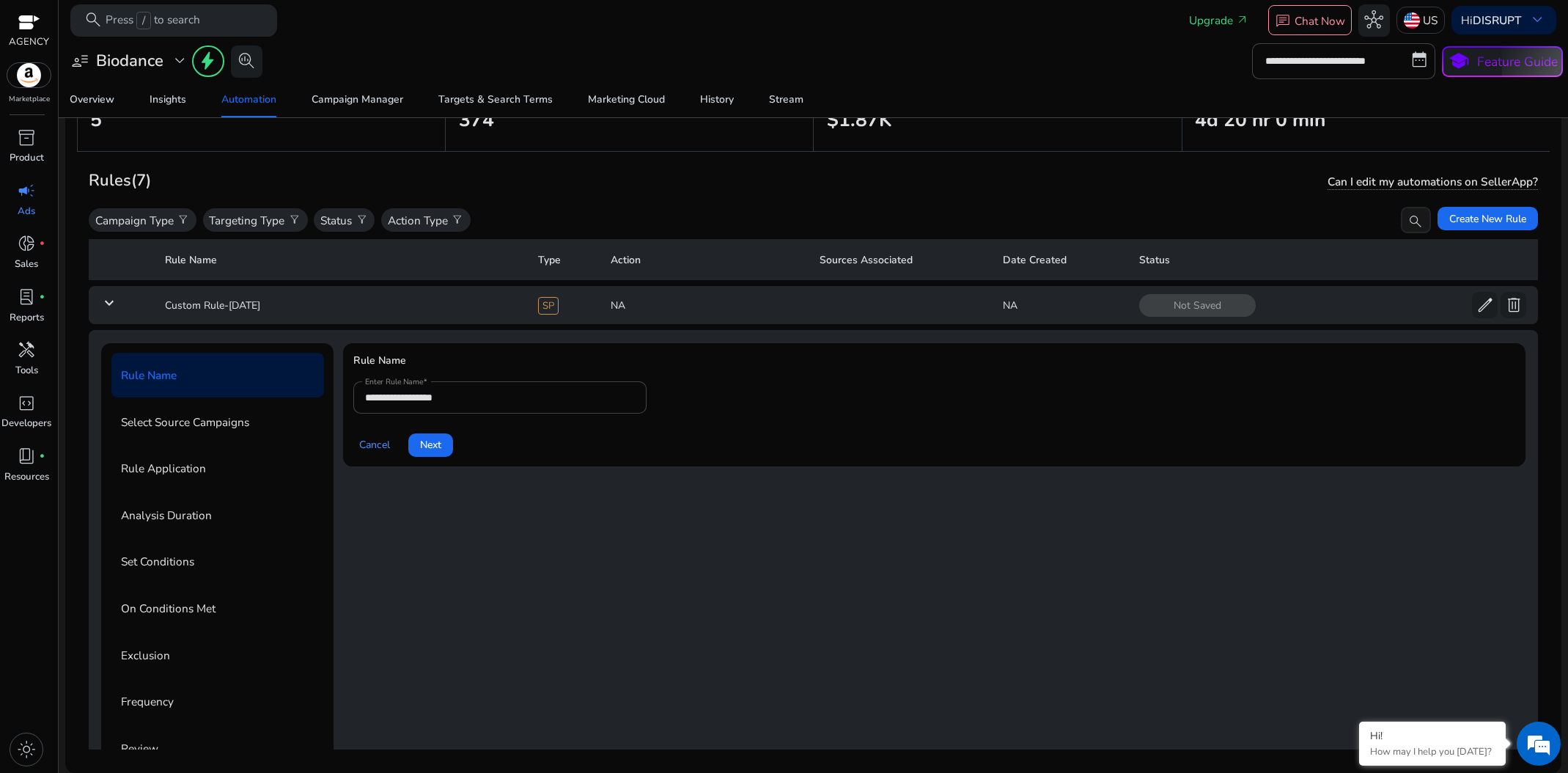 click on "keyboard_arrow_down" at bounding box center (109, 303) 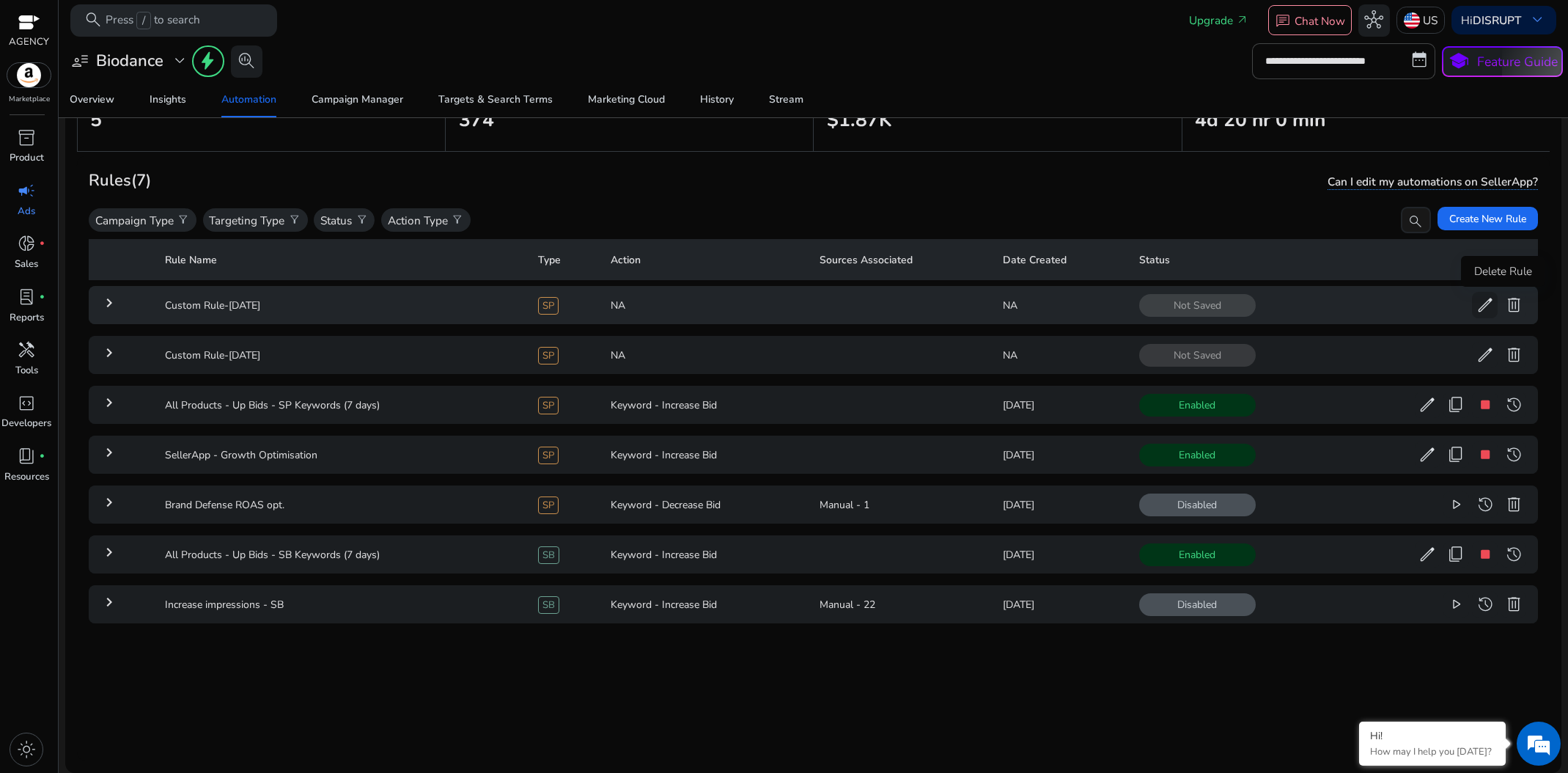 click on "delete" at bounding box center [1514, 305] 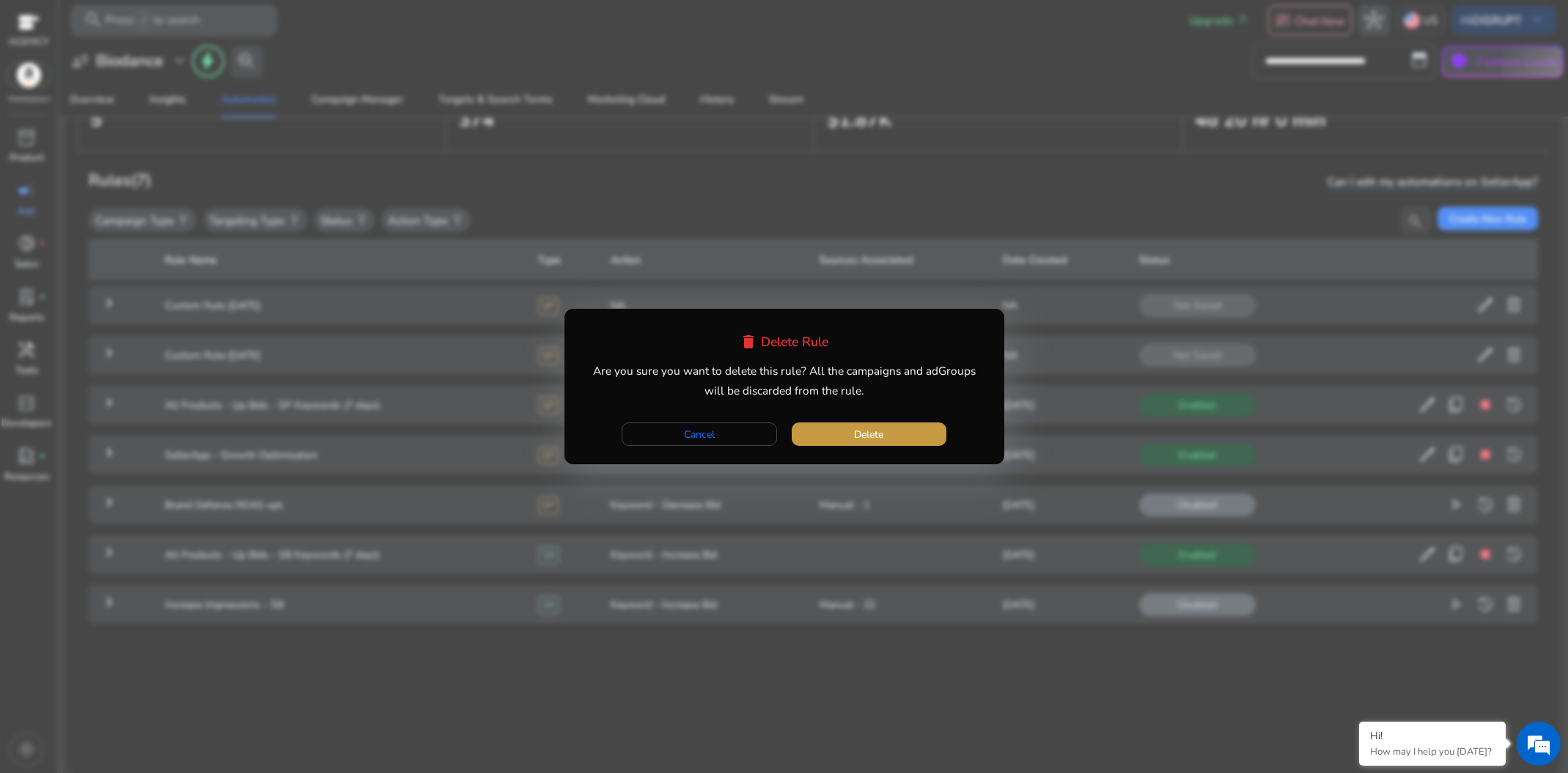 click at bounding box center (869, 434) 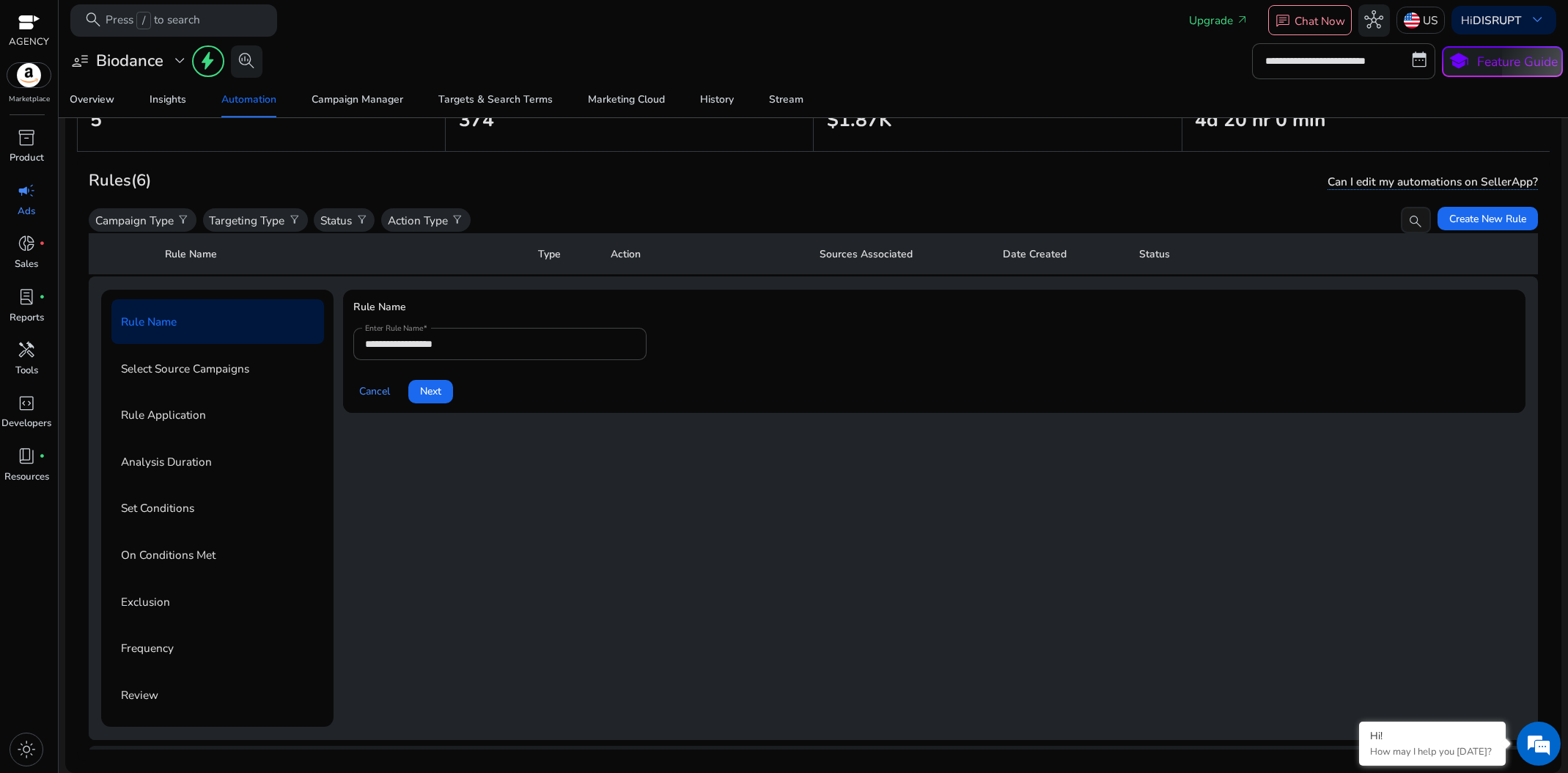 scroll, scrollTop: 0, scrollLeft: 0, axis: both 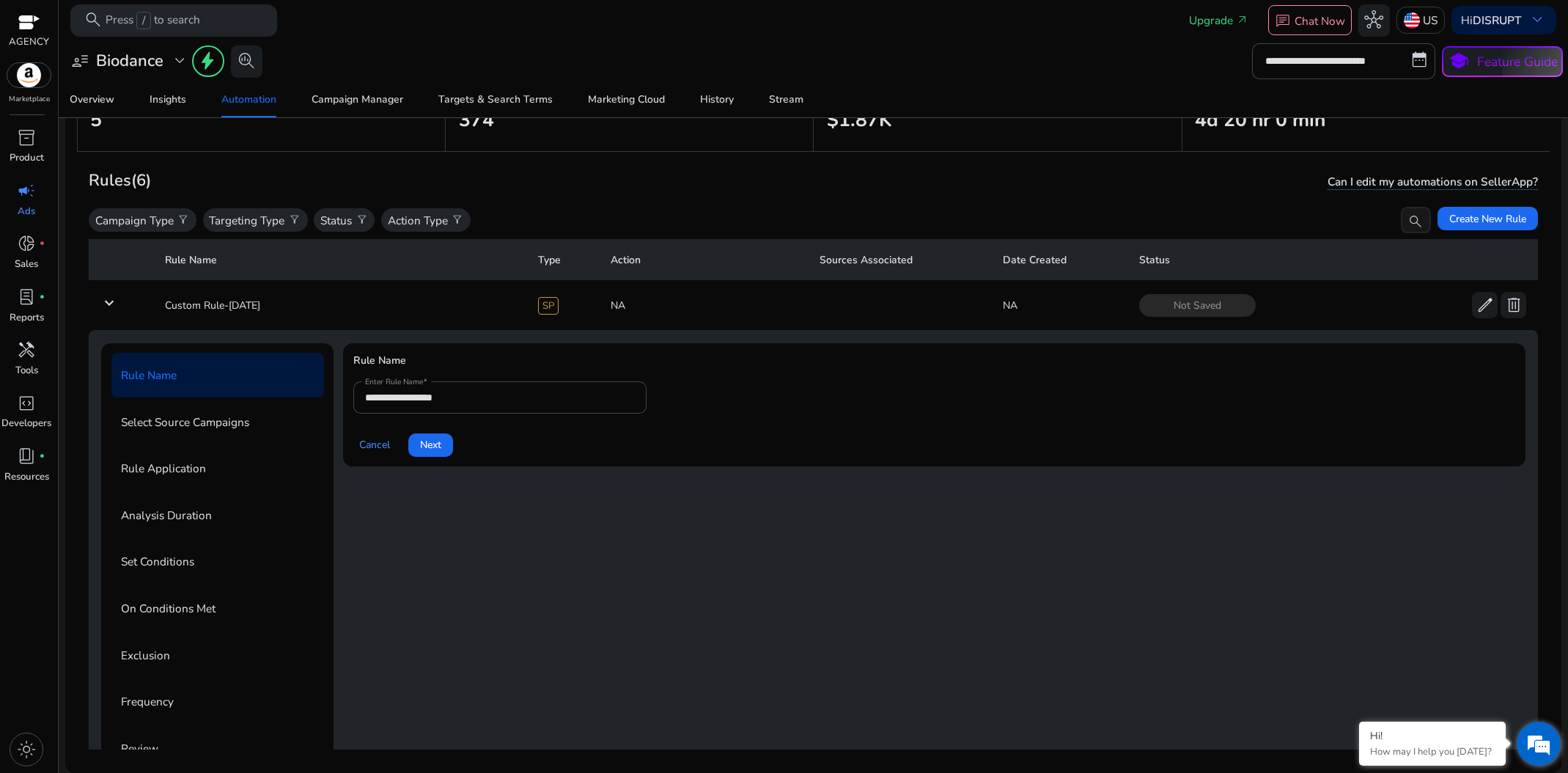 click at bounding box center [1539, 744] 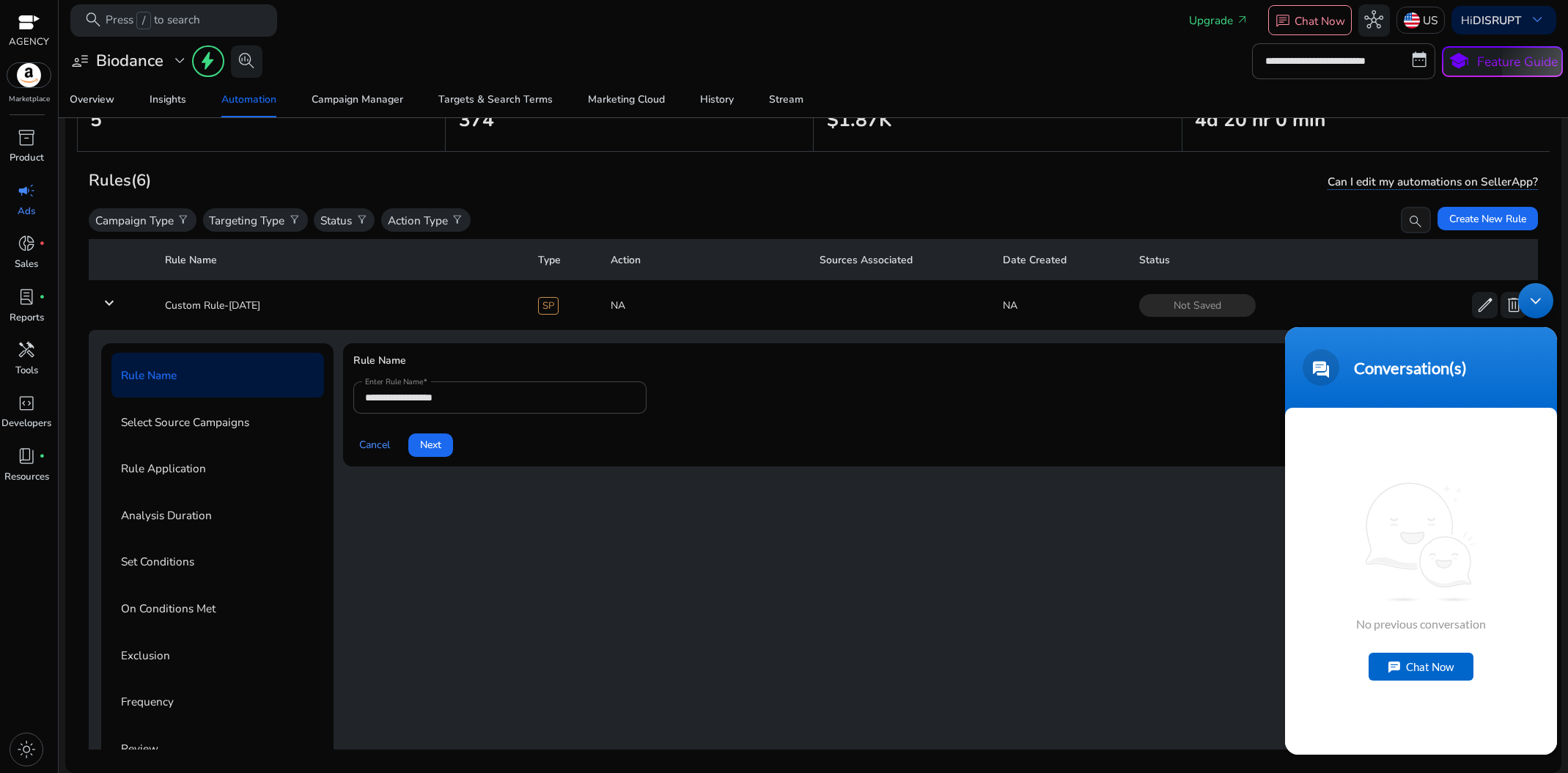 click on "Chat Now" at bounding box center (1421, 667) 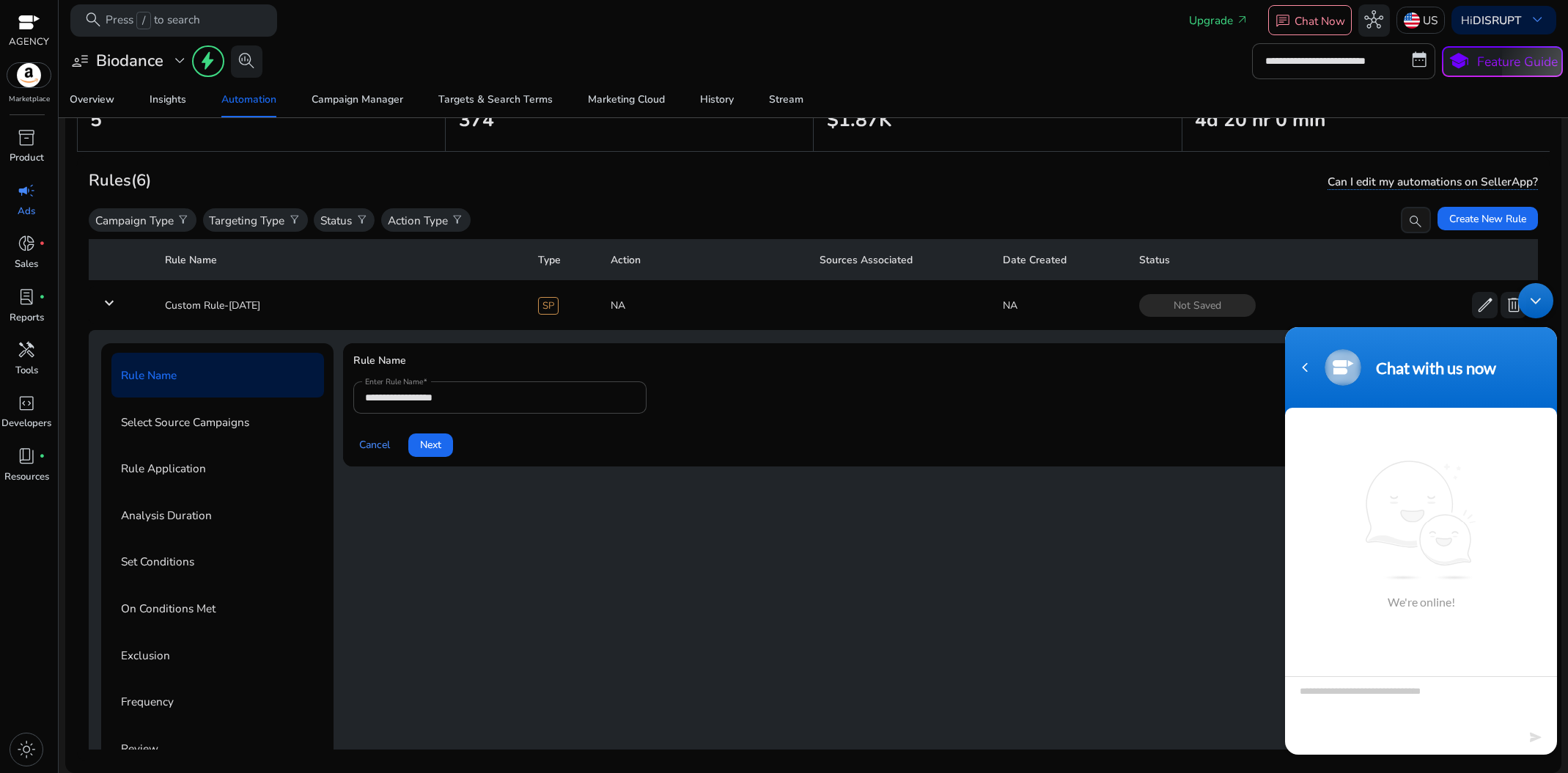 click at bounding box center (1421, 702) 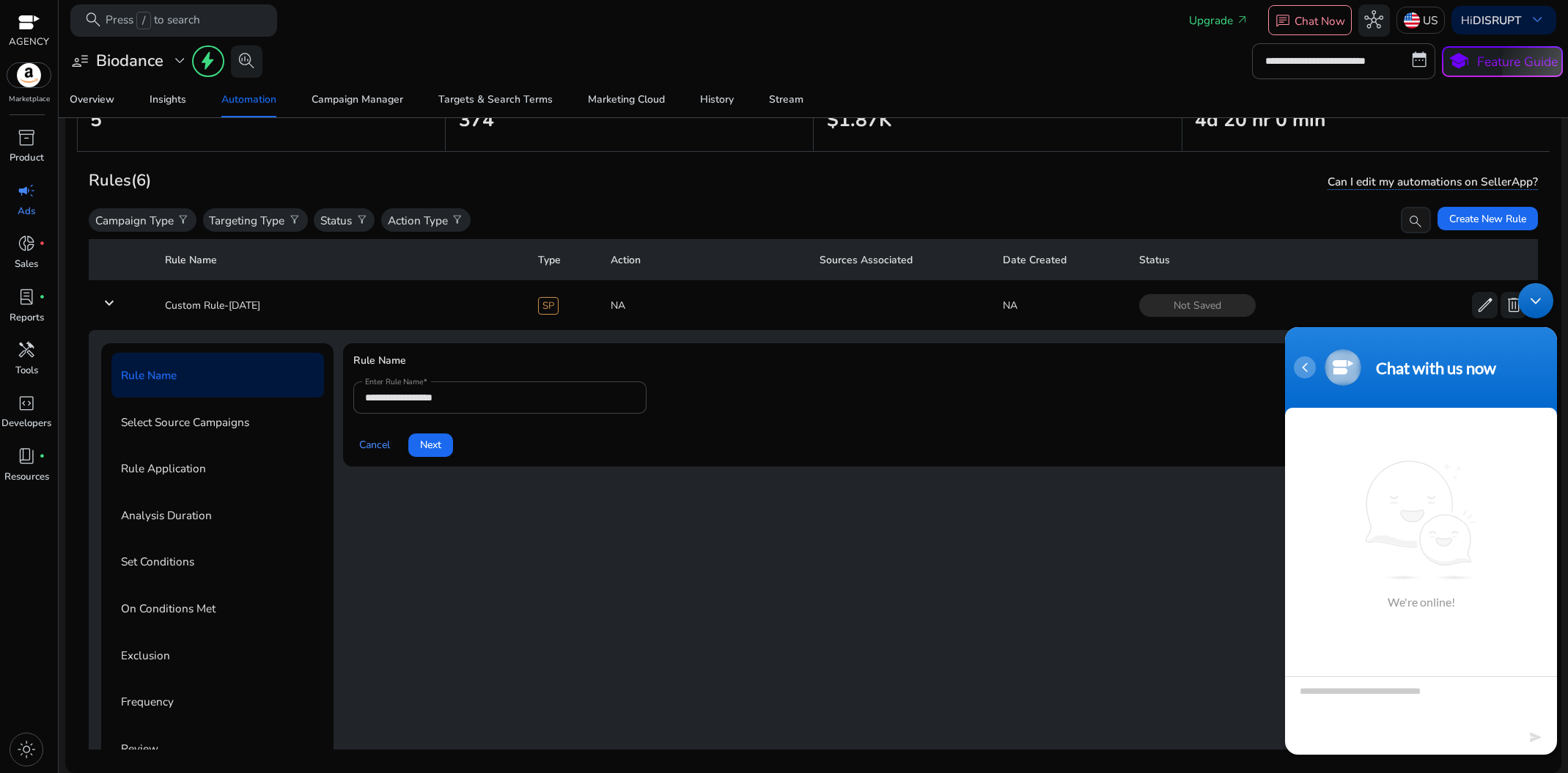 click at bounding box center [1305, 367] 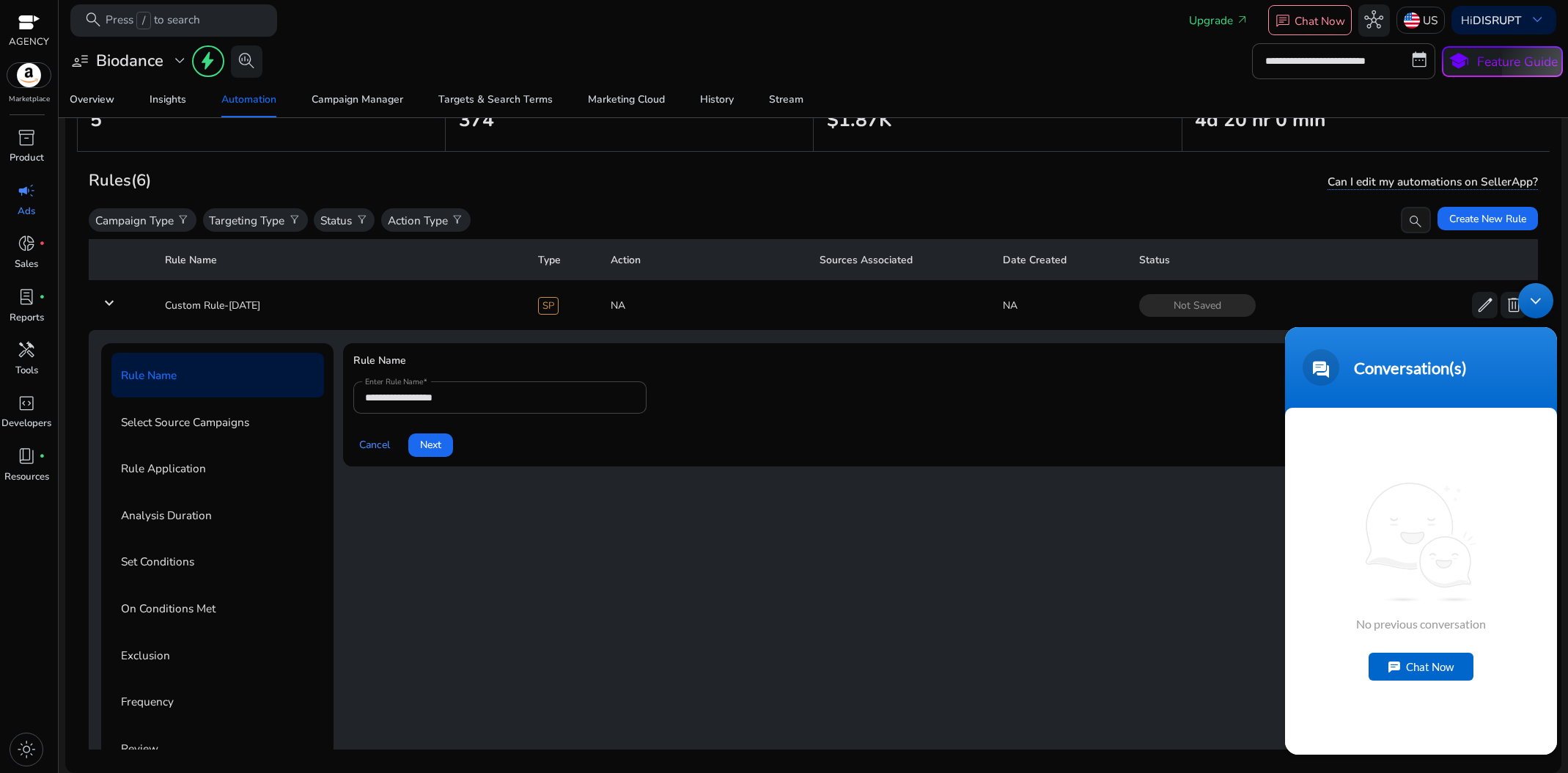 click at bounding box center (1536, 301) 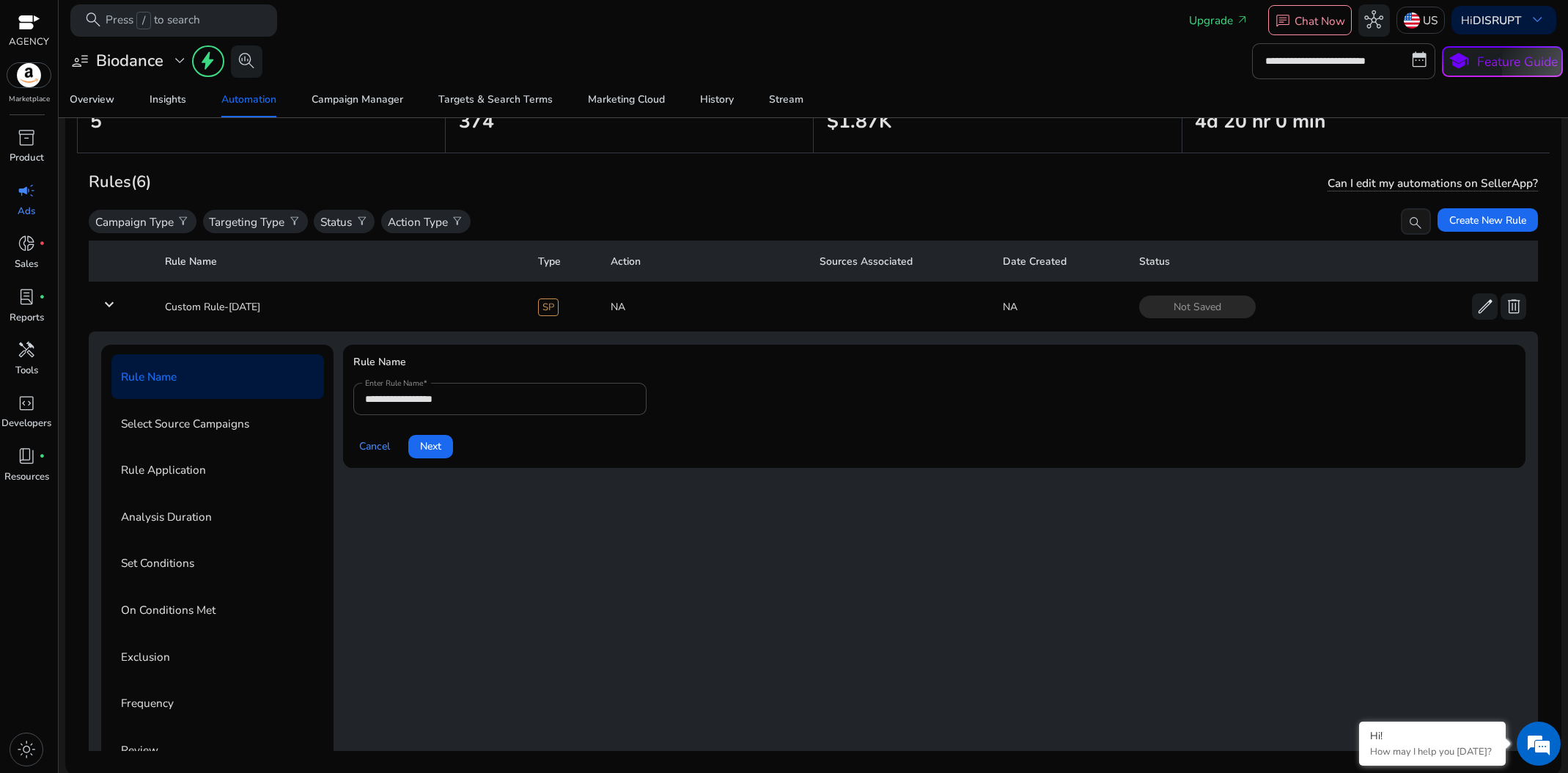 scroll, scrollTop: 124, scrollLeft: 0, axis: vertical 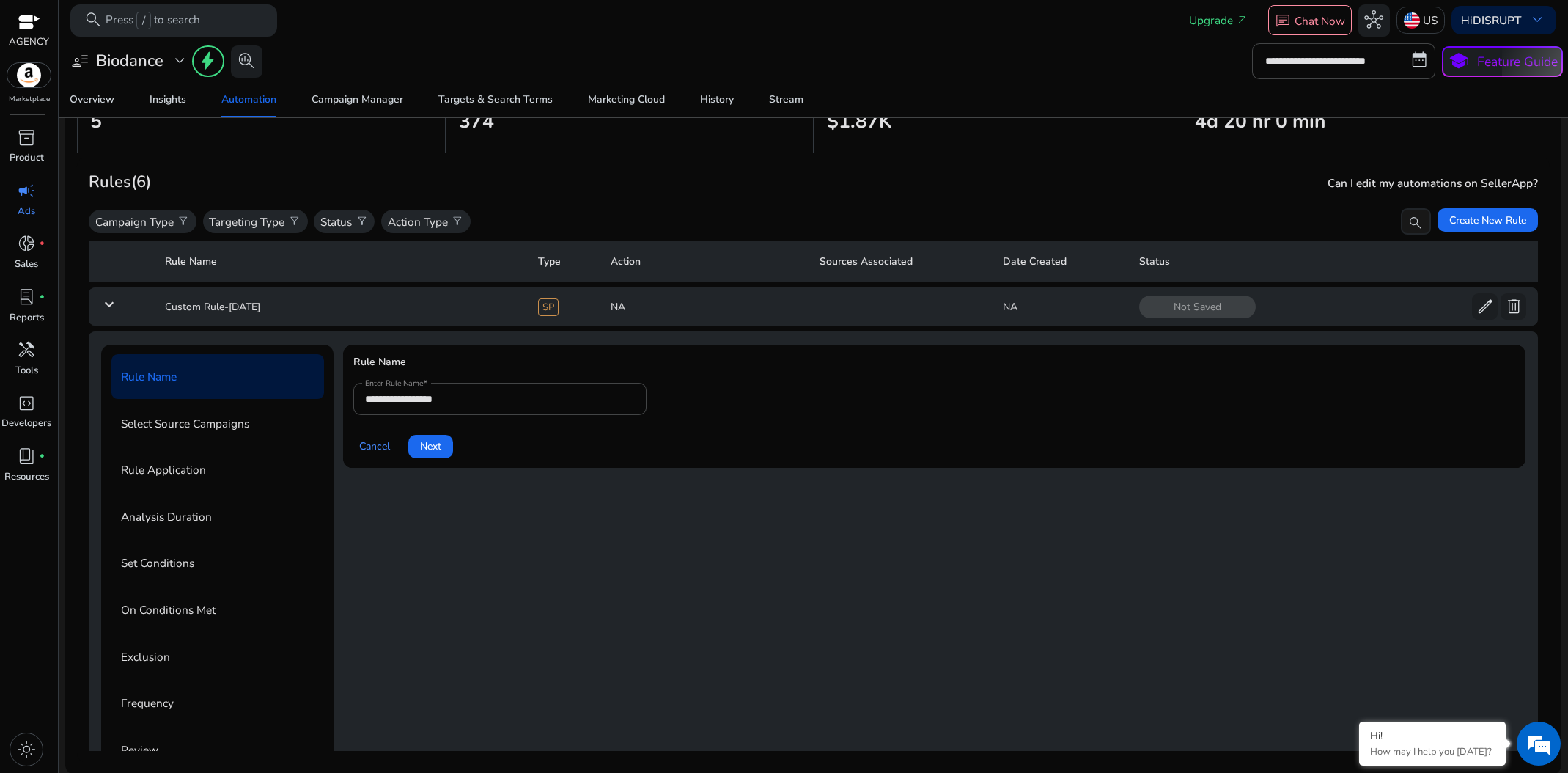 click on "keyboard_arrow_down" at bounding box center [109, 304] 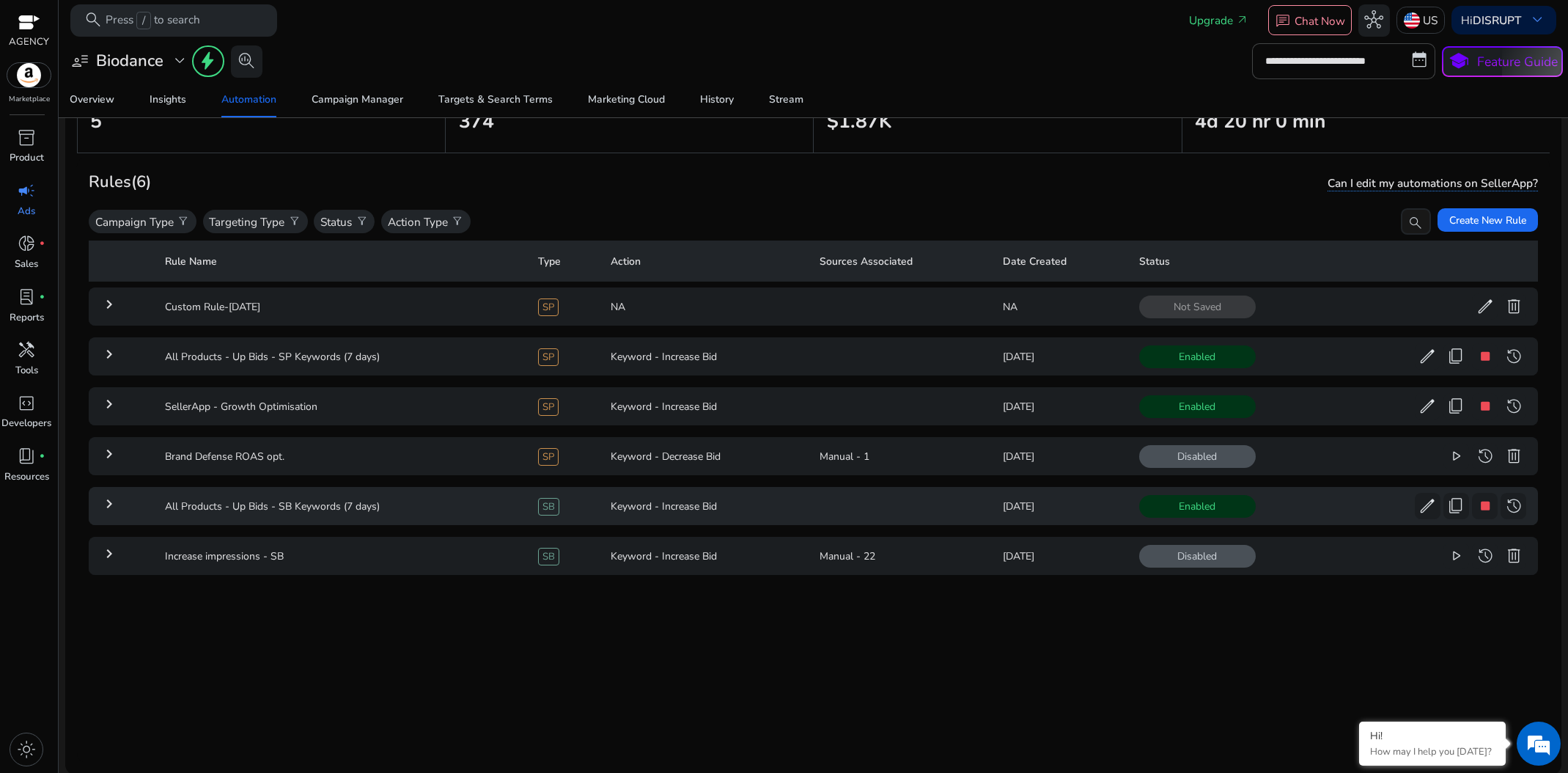 scroll, scrollTop: 0, scrollLeft: 0, axis: both 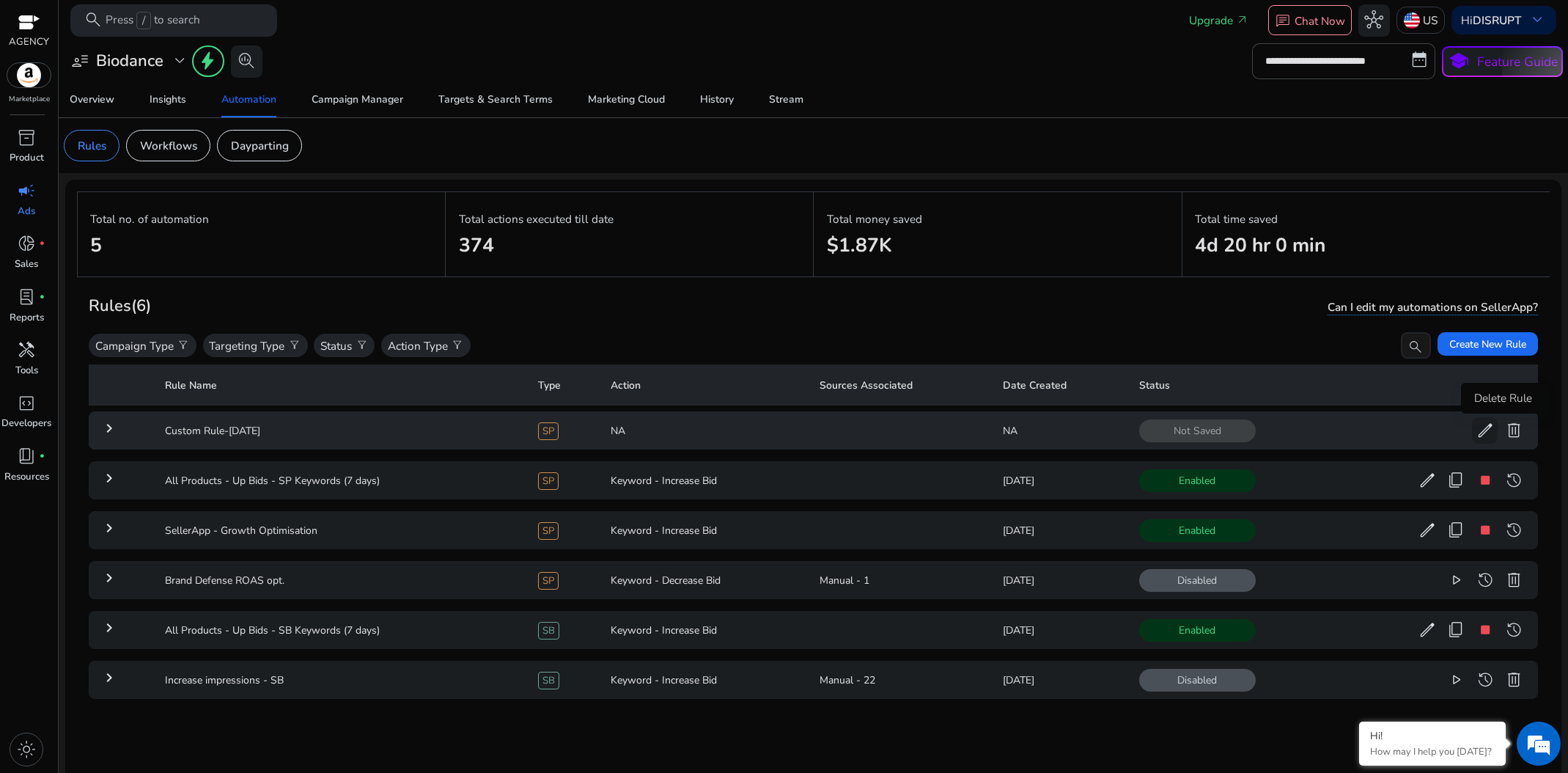click on "delete" at bounding box center (1514, 431) 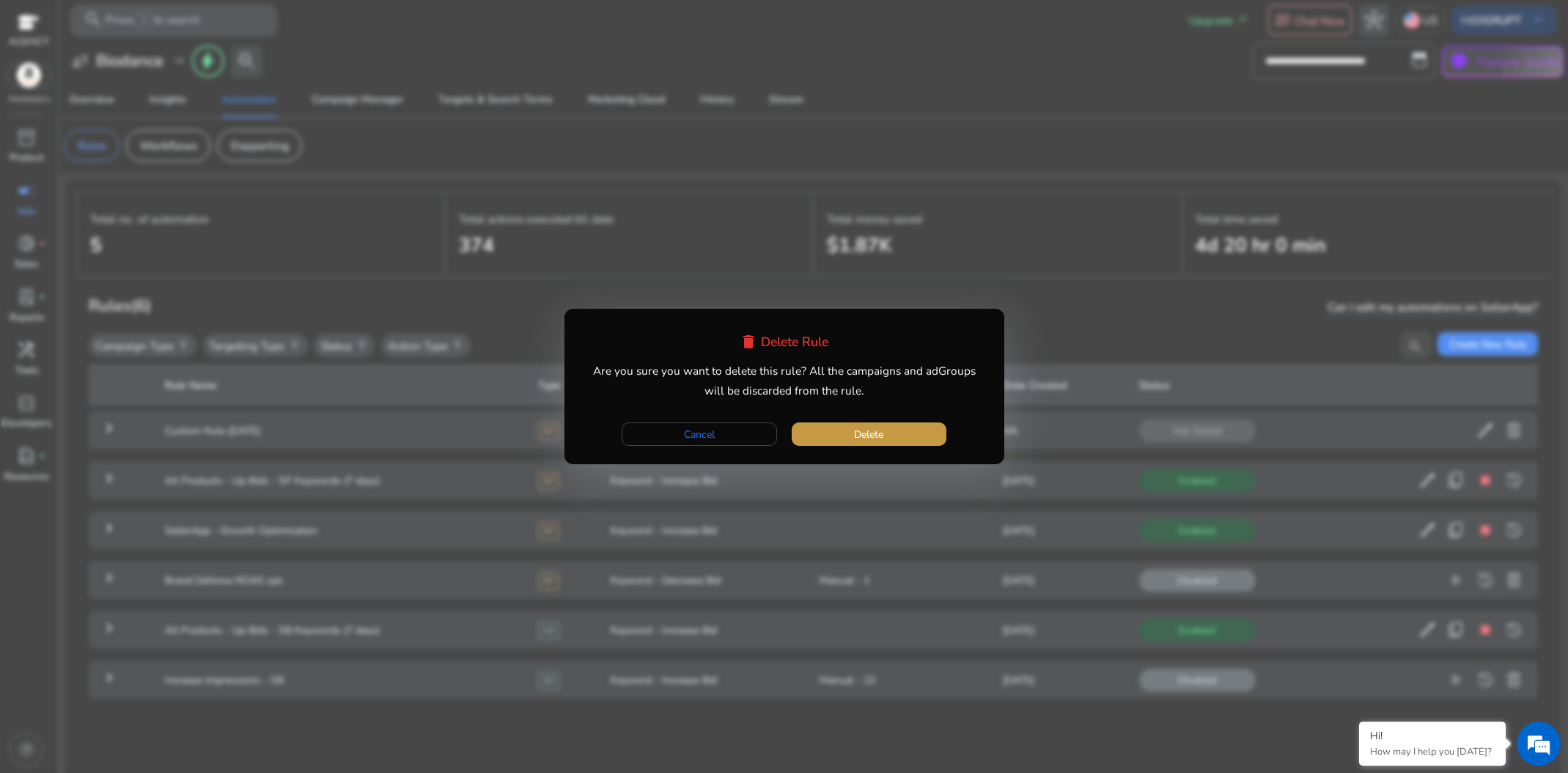 click on "Delete" at bounding box center (869, 434) 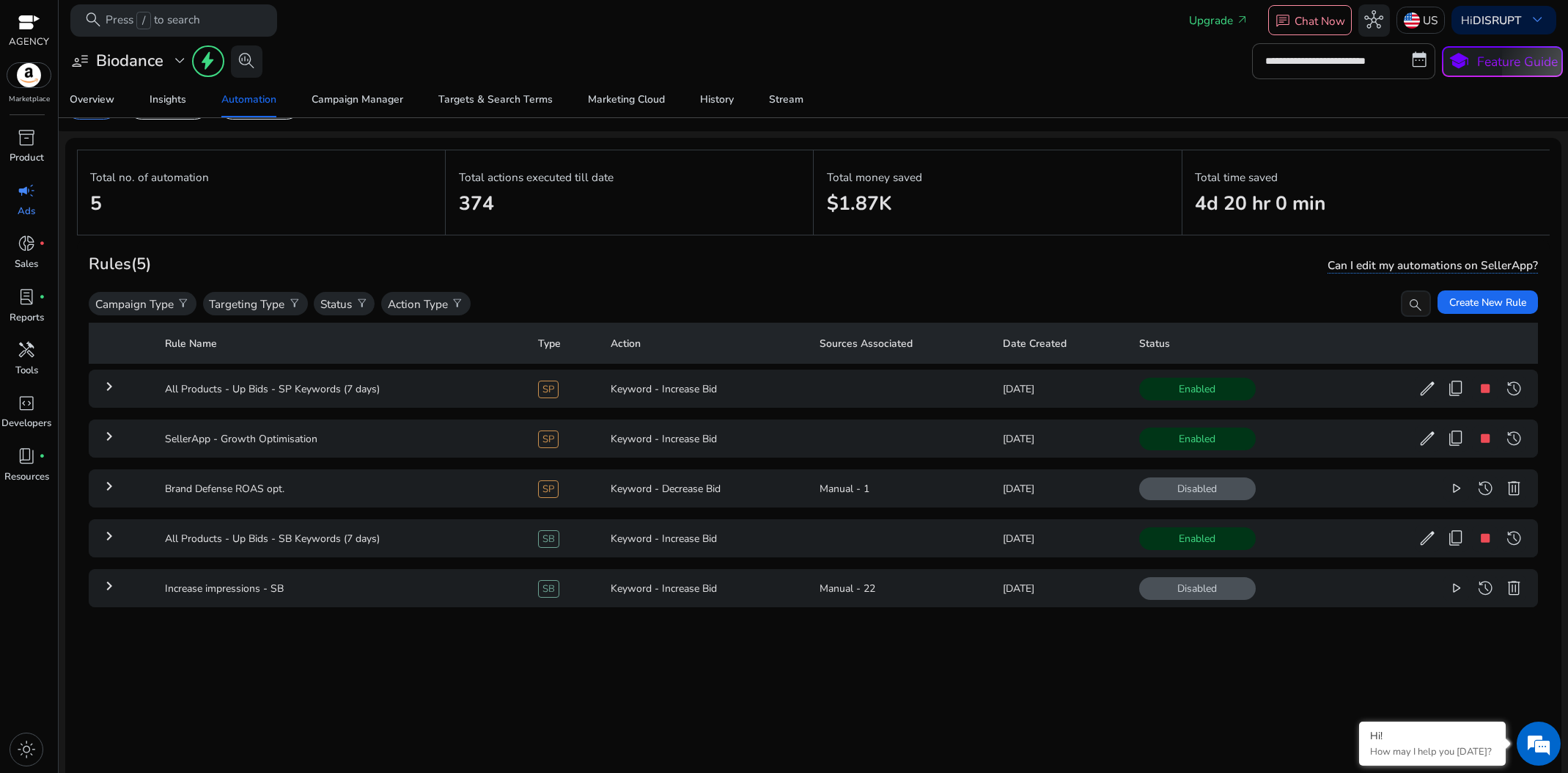 scroll, scrollTop: 25, scrollLeft: 0, axis: vertical 